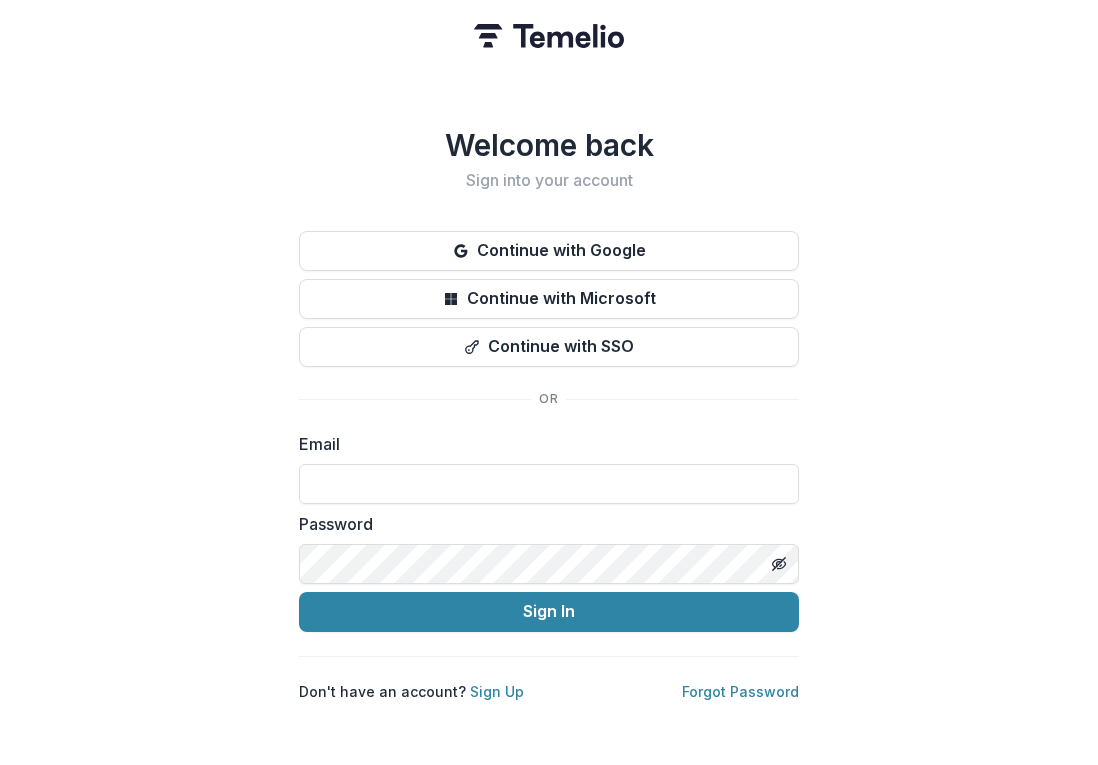 scroll, scrollTop: 0, scrollLeft: 0, axis: both 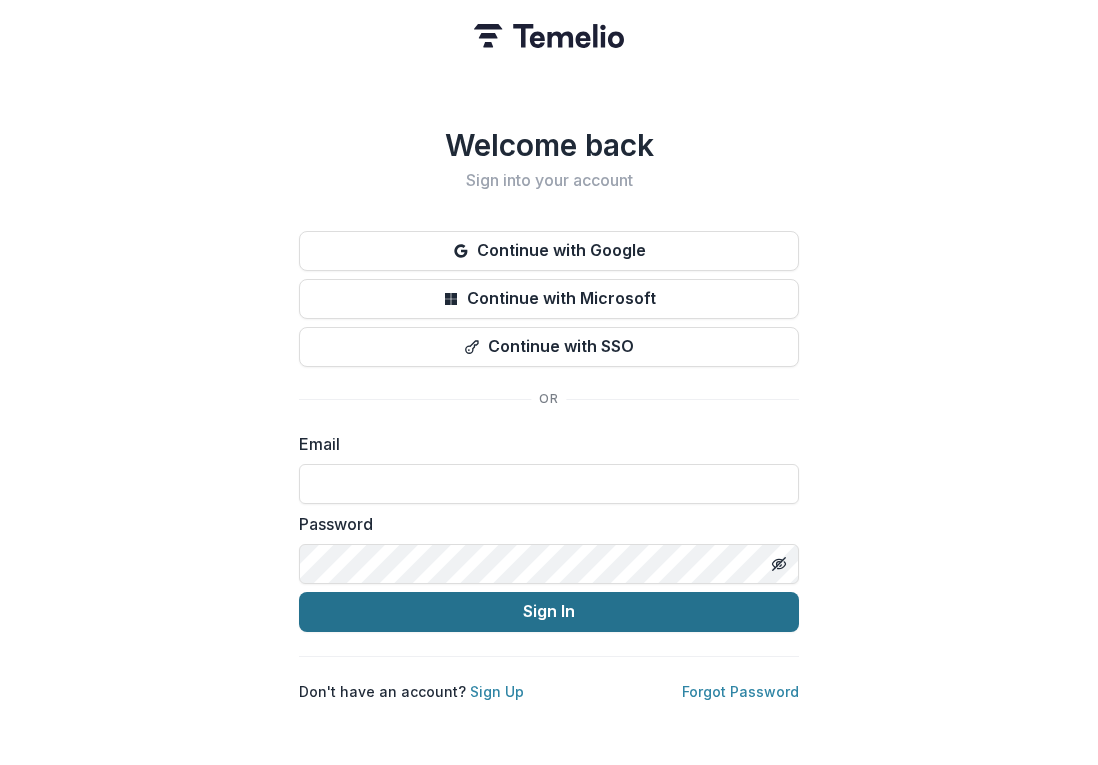 type on "**********" 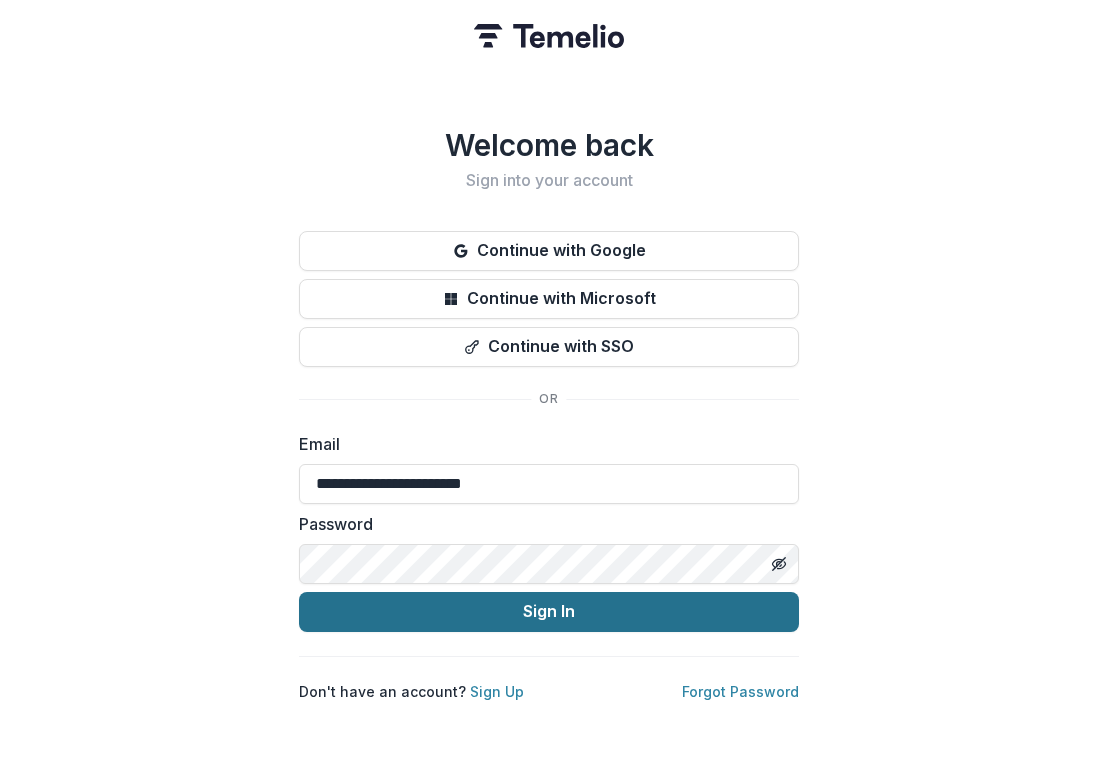 click on "Sign In" at bounding box center (549, 612) 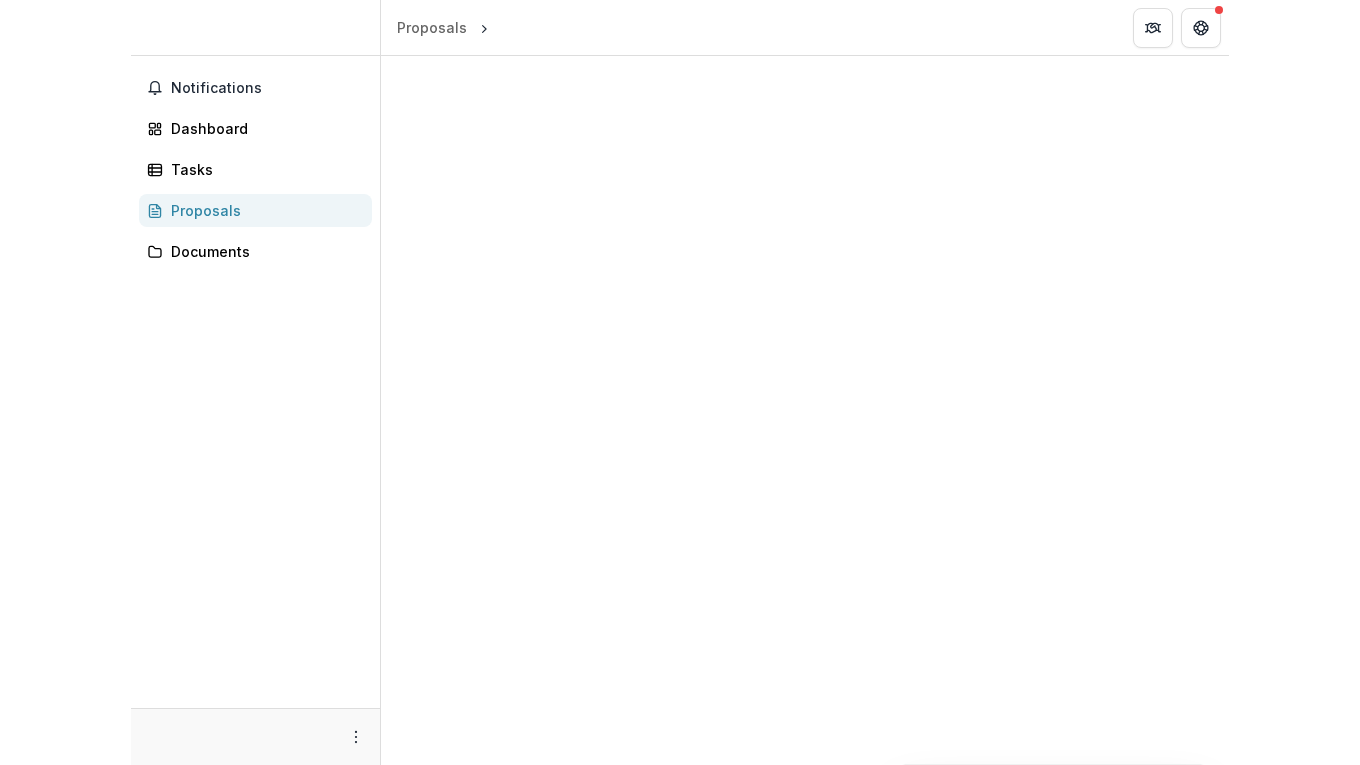 scroll, scrollTop: 0, scrollLeft: 0, axis: both 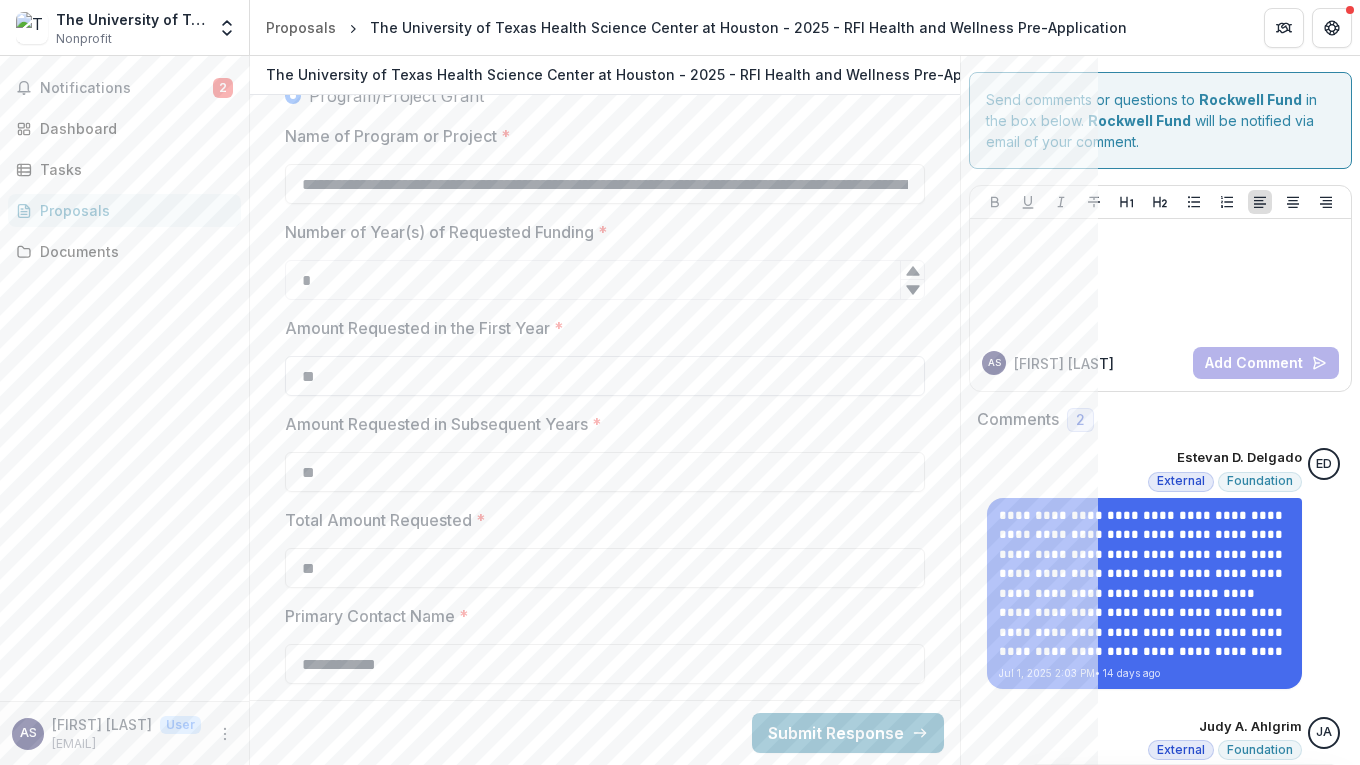 click on "**" at bounding box center (605, 376) 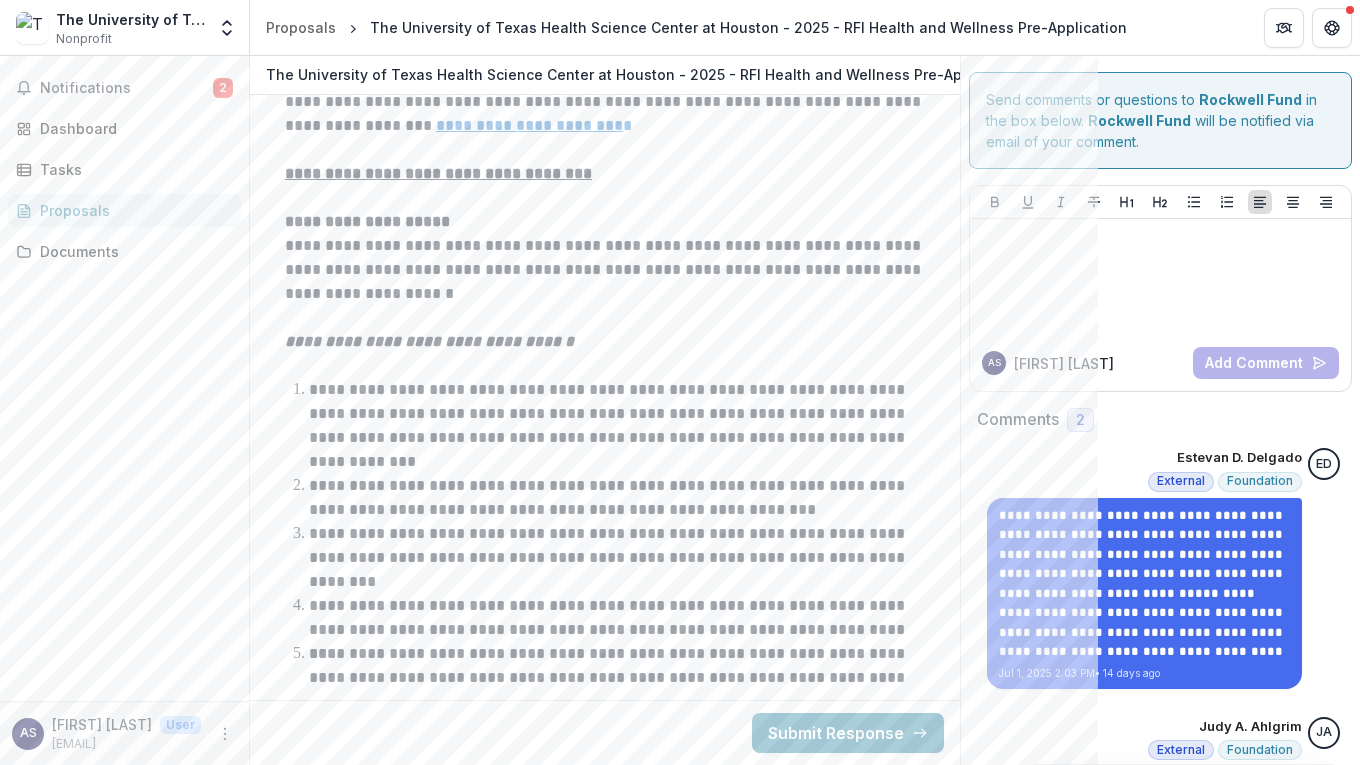 scroll, scrollTop: 1300, scrollLeft: 0, axis: vertical 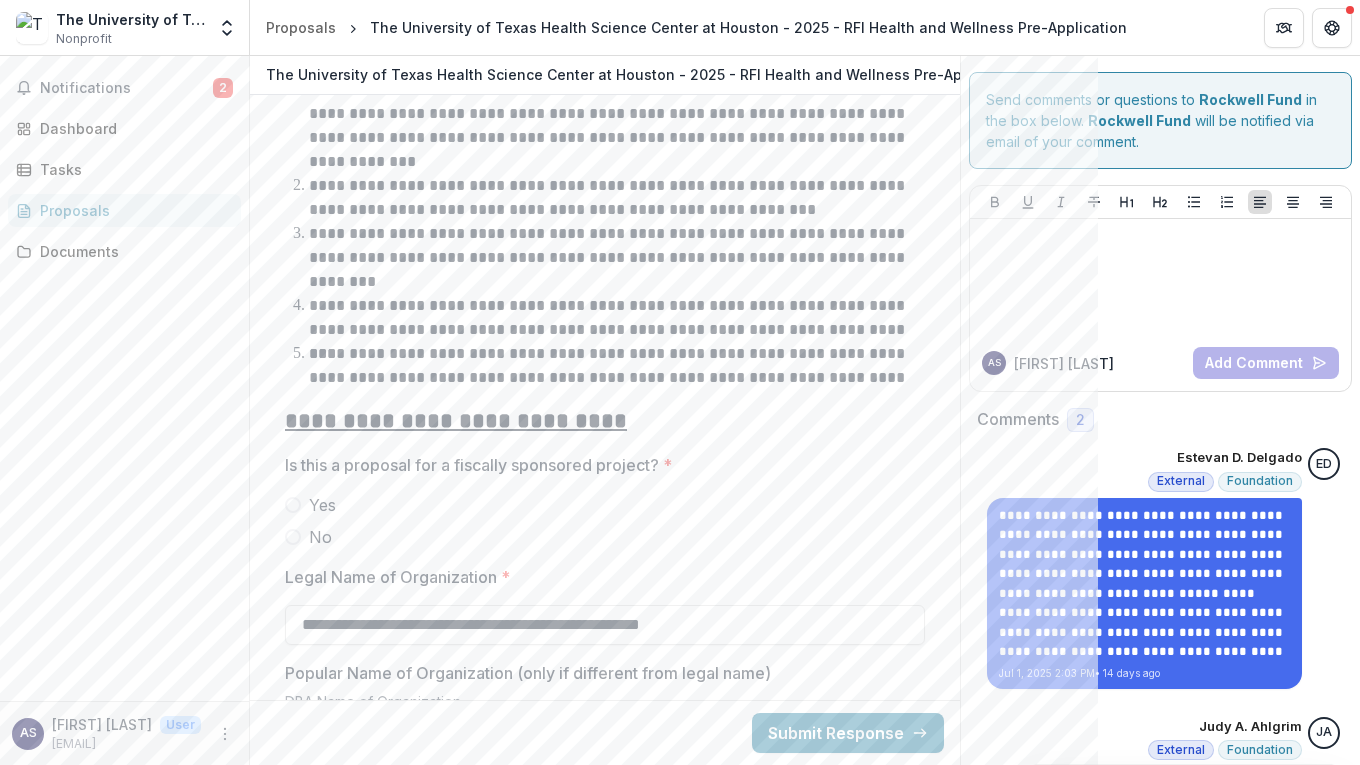 click on "No" at bounding box center [320, 537] 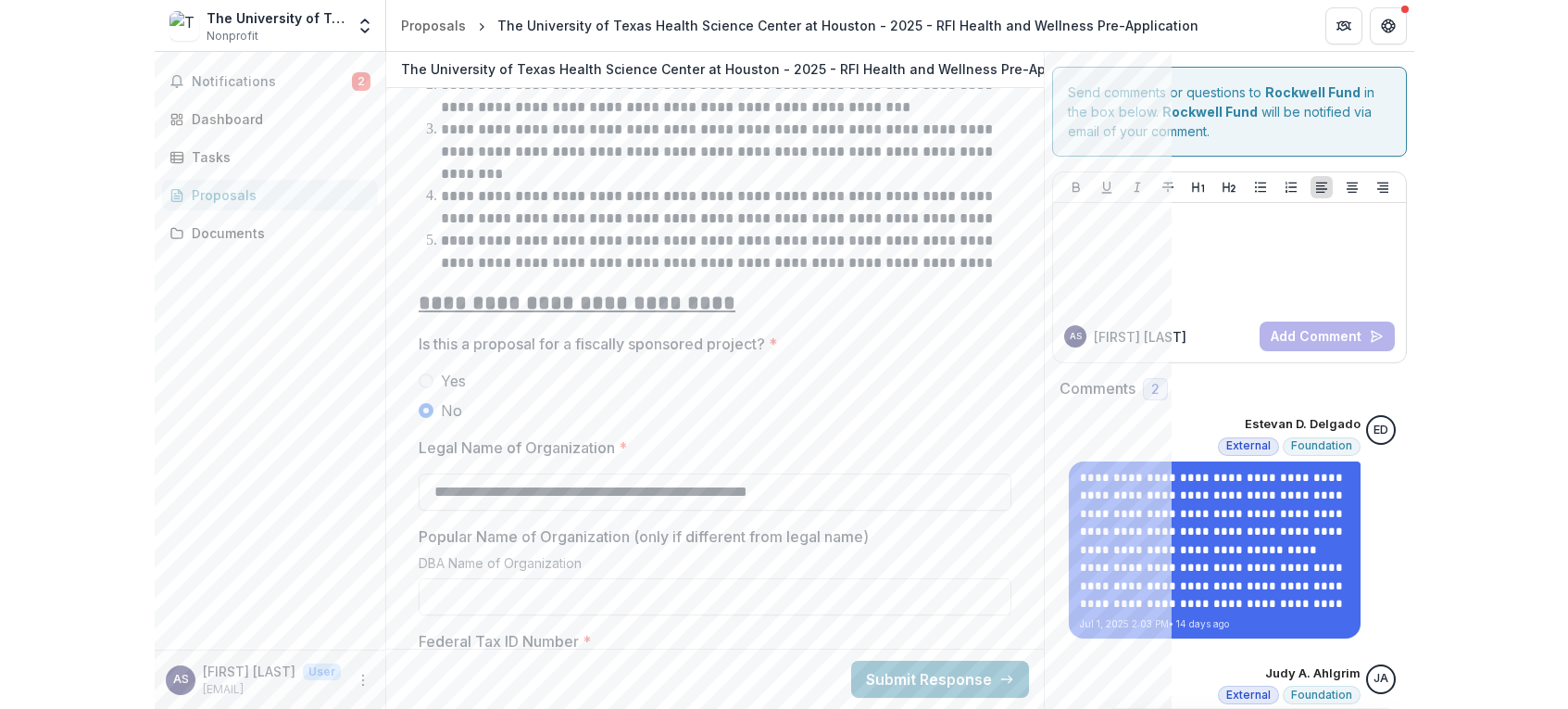 scroll, scrollTop: 1391, scrollLeft: 0, axis: vertical 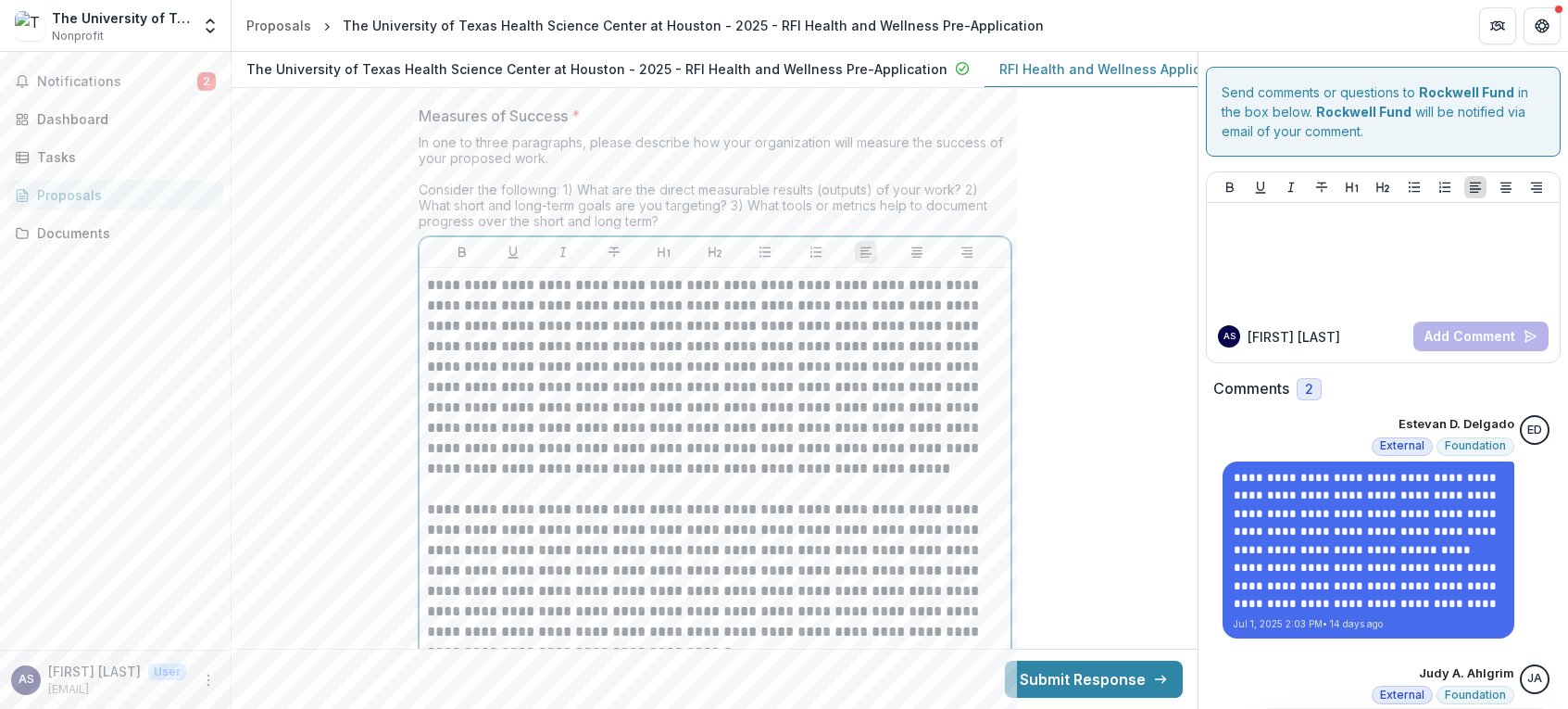 click on "**********" at bounding box center (715, 377) 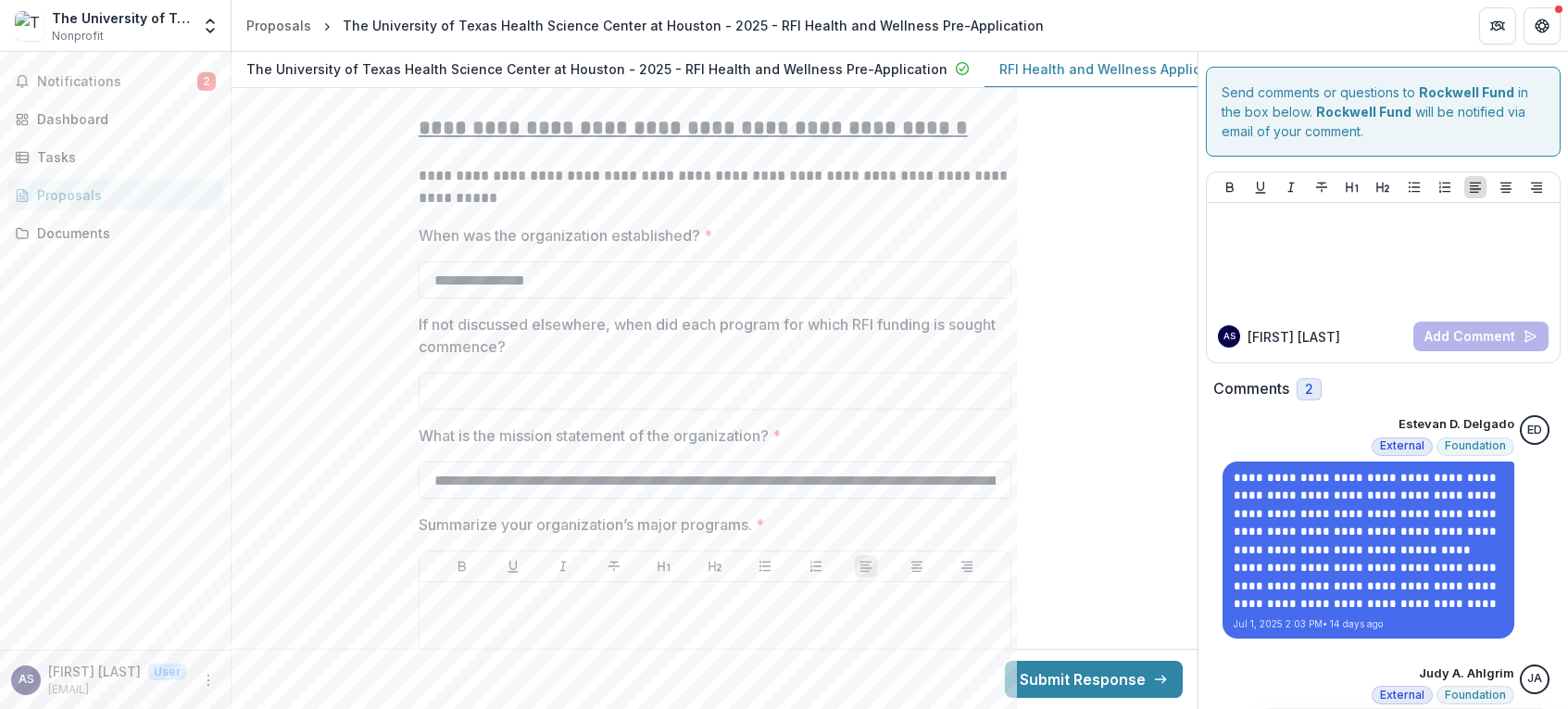 scroll, scrollTop: 7908, scrollLeft: 0, axis: vertical 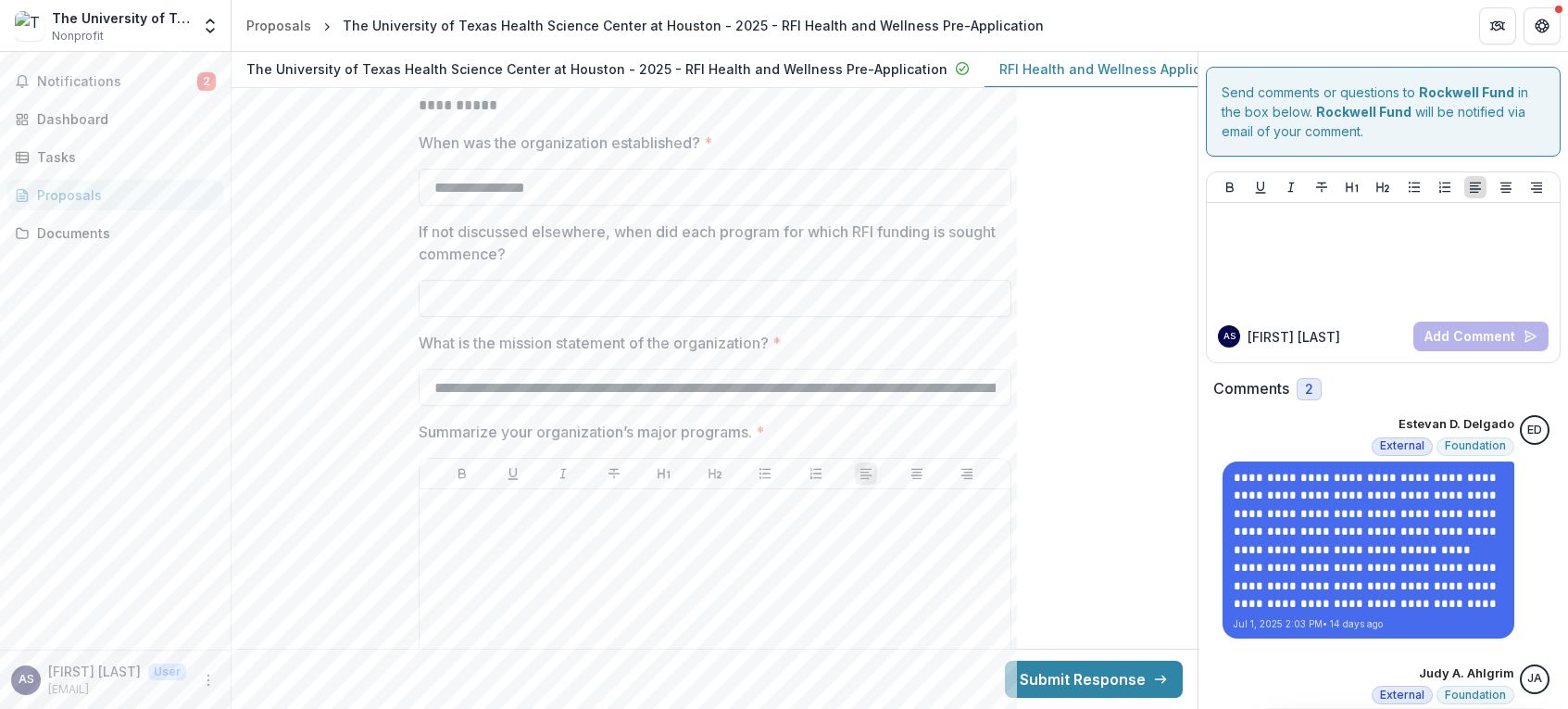 click on "If not discussed elsewhere, when did each program for which RFI funding is sought commence?" at bounding box center (715, 298) 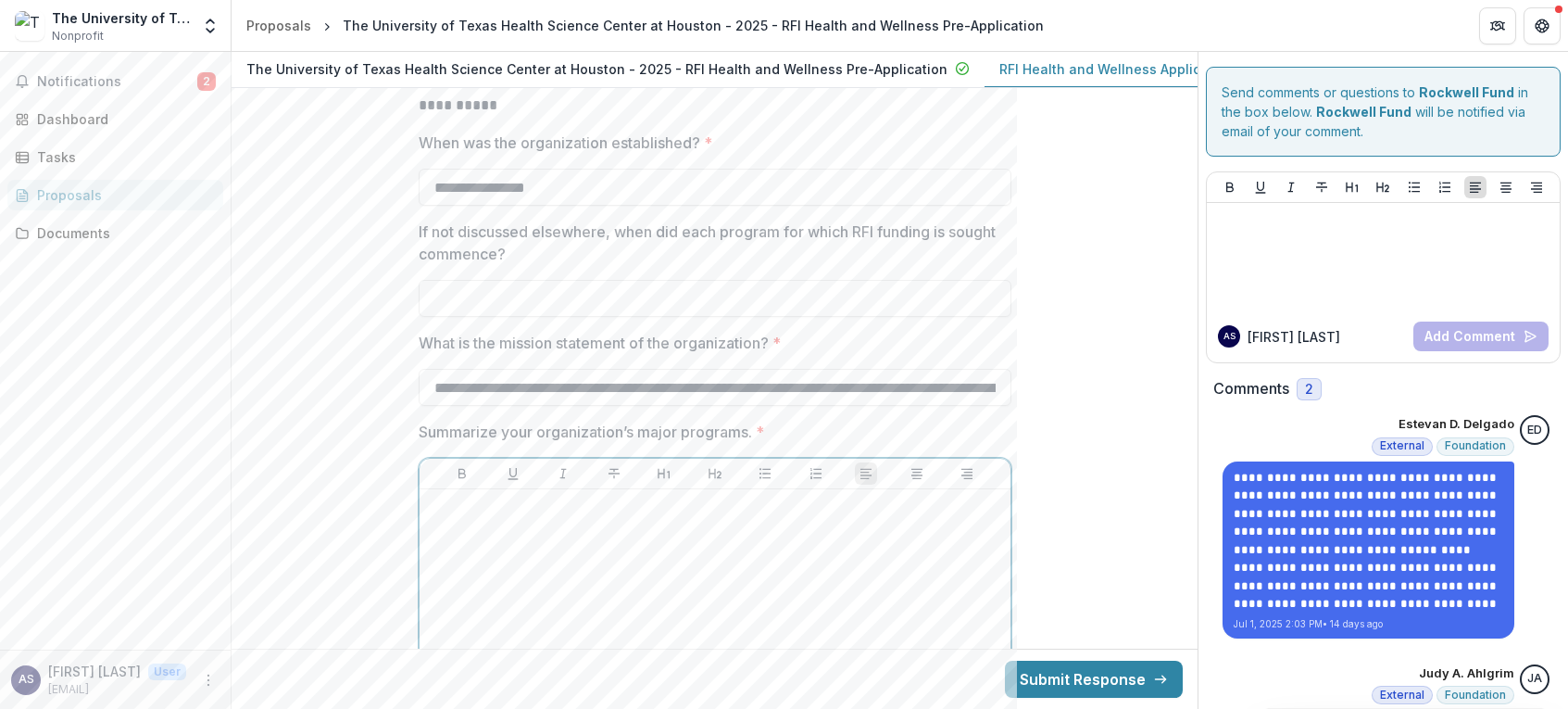 click at bounding box center [715, 636] 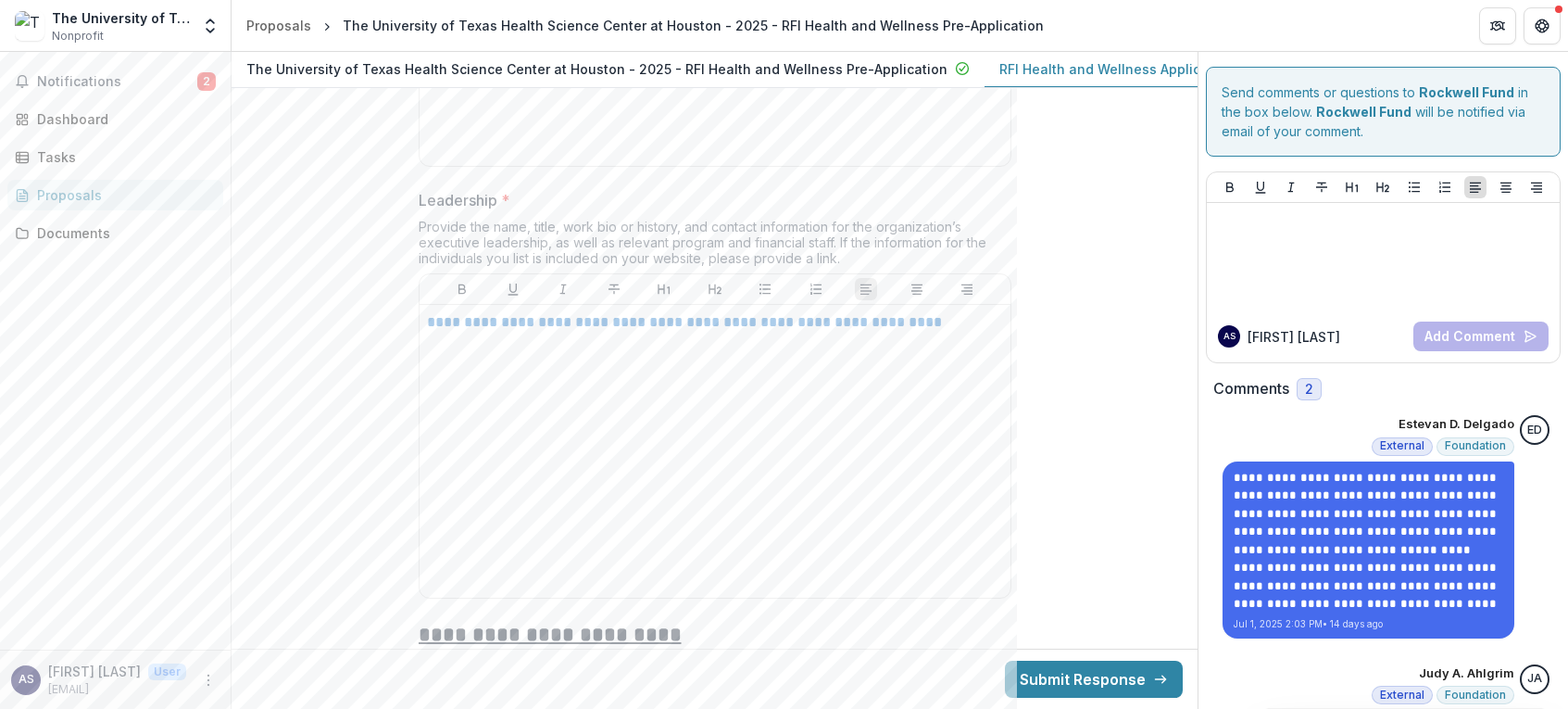 scroll, scrollTop: 10133, scrollLeft: 0, axis: vertical 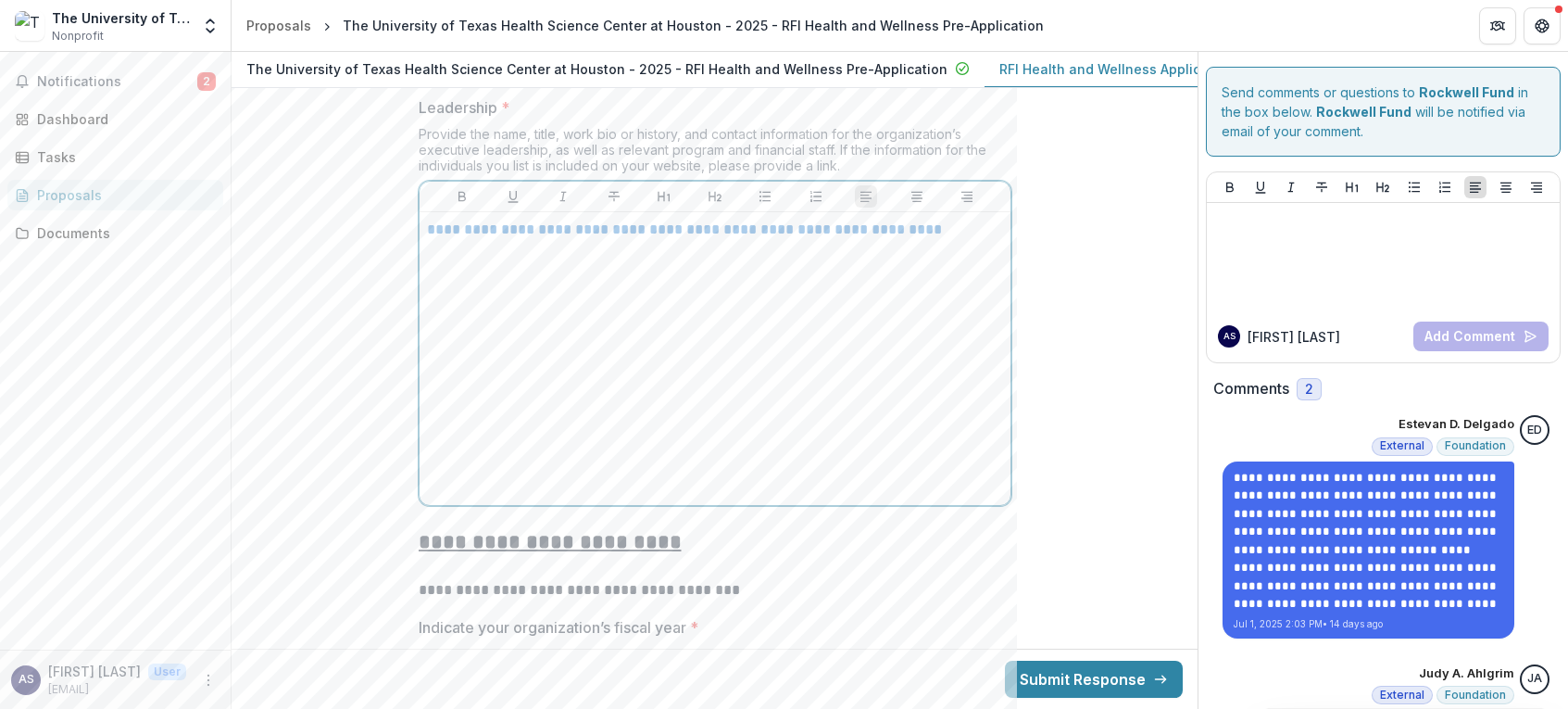 click on "**********" at bounding box center [715, 359] 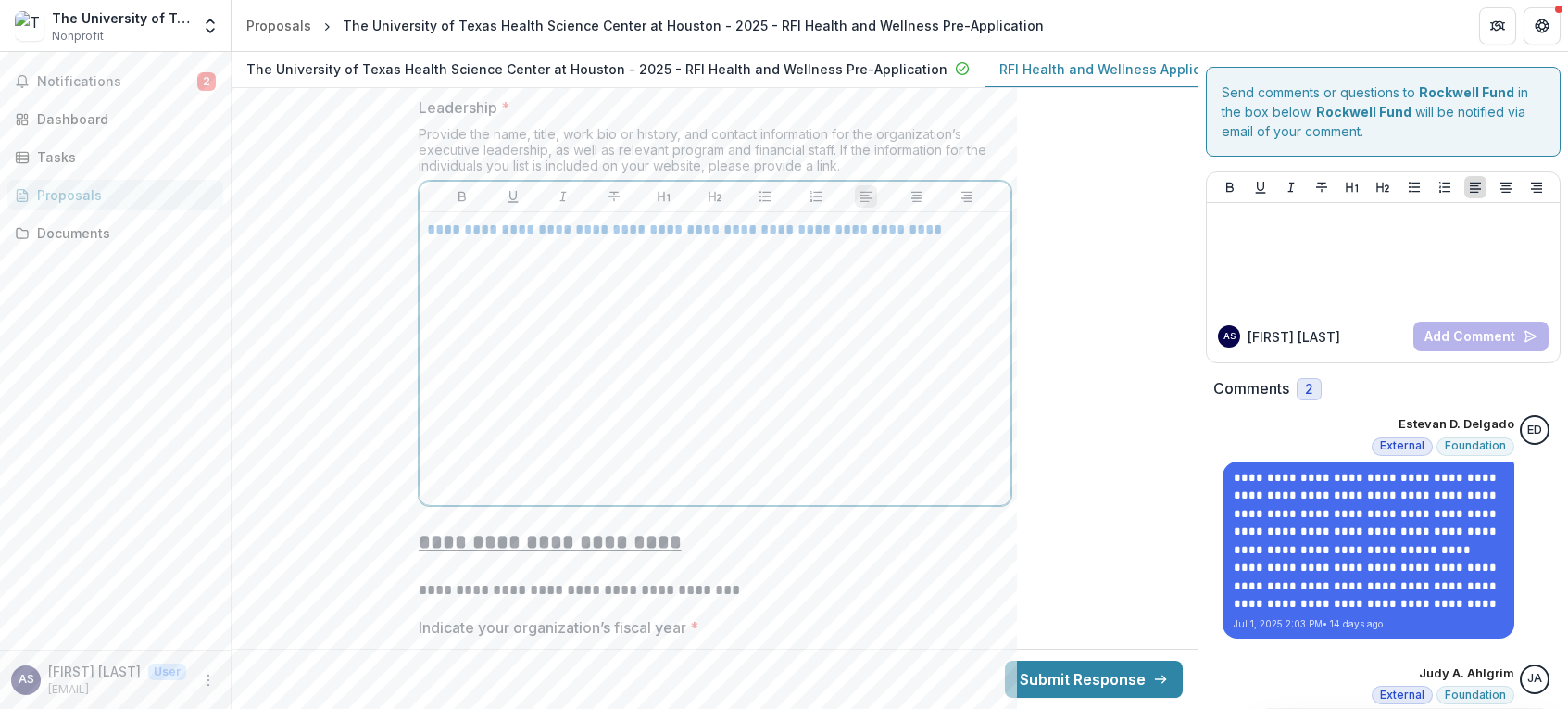 click on "**********" at bounding box center (715, 359) 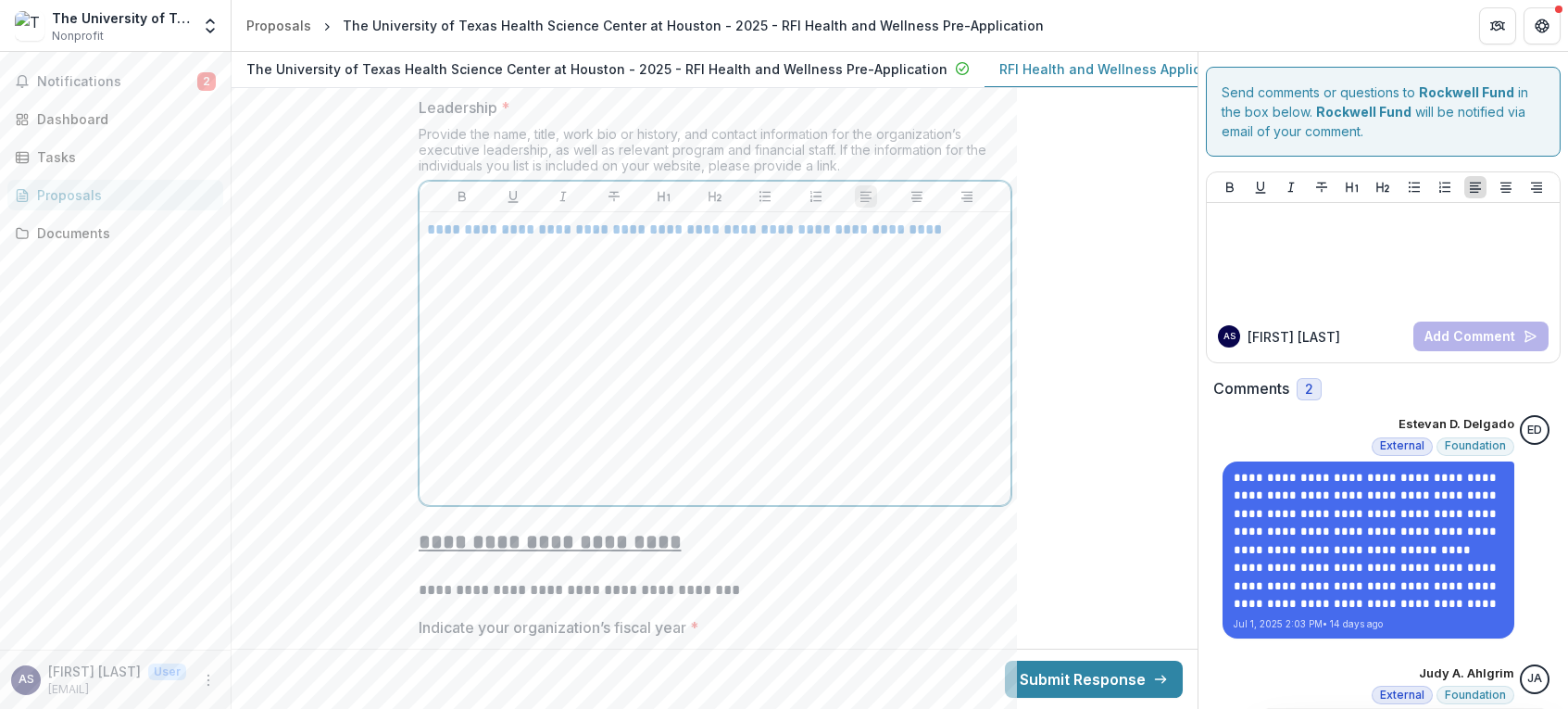 type 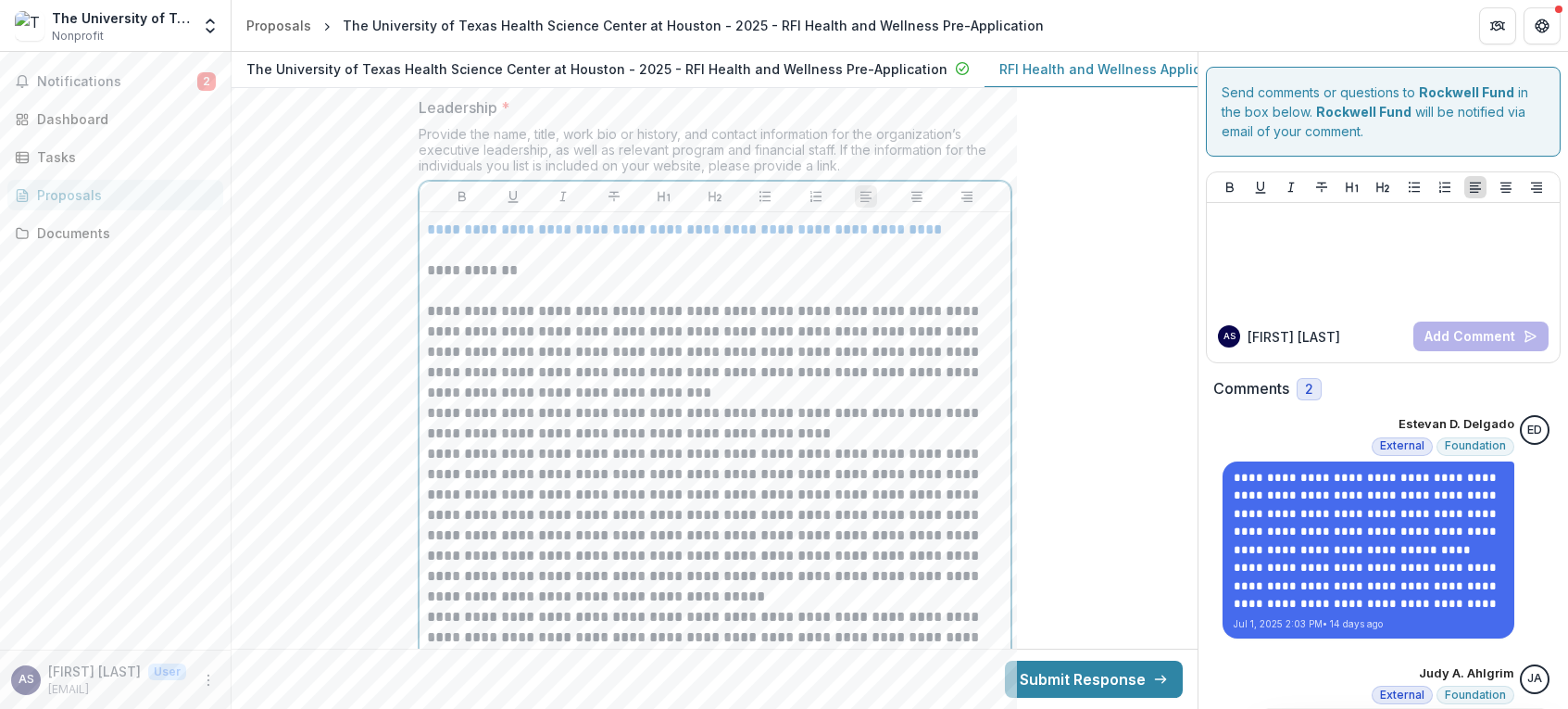 scroll, scrollTop: 10142, scrollLeft: 0, axis: vertical 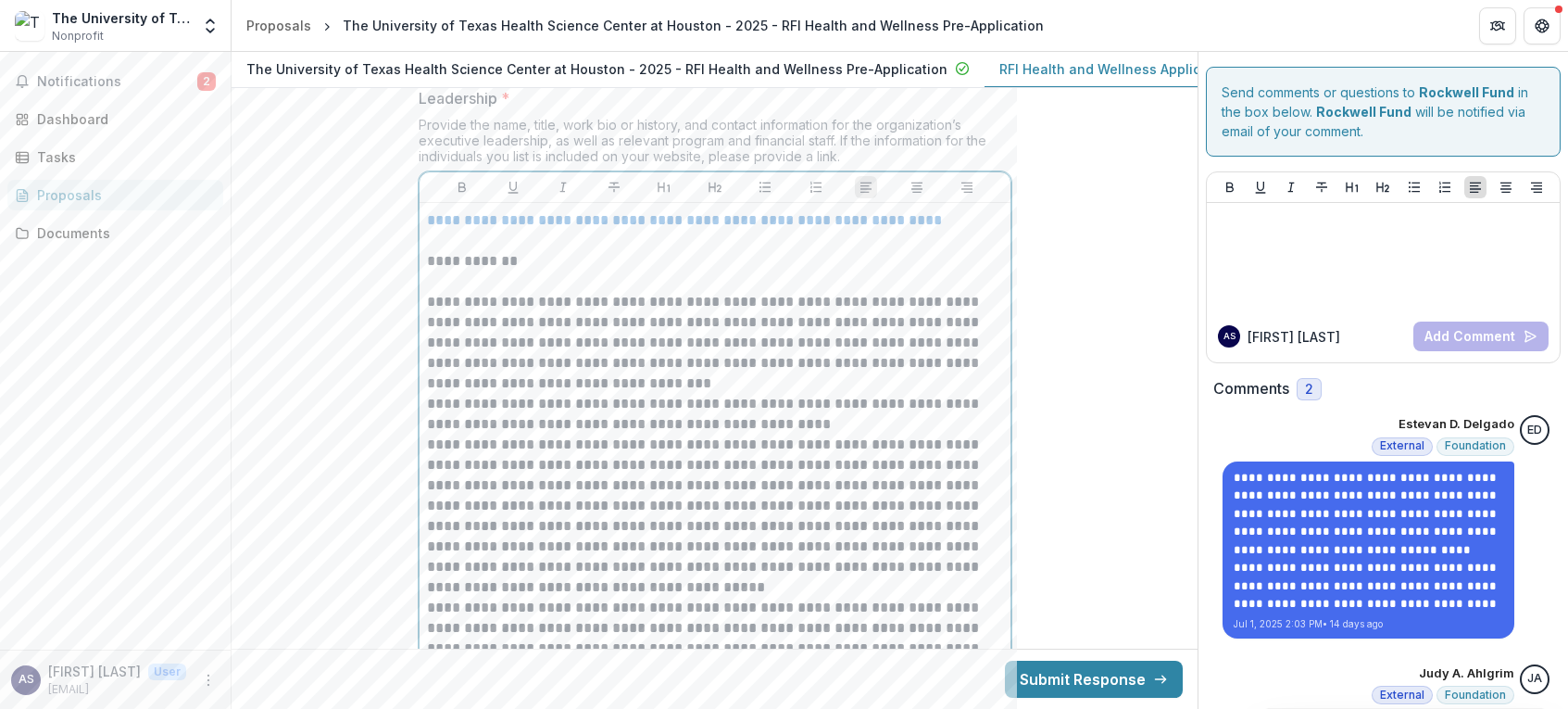 click on "**********" at bounding box center (715, 343) 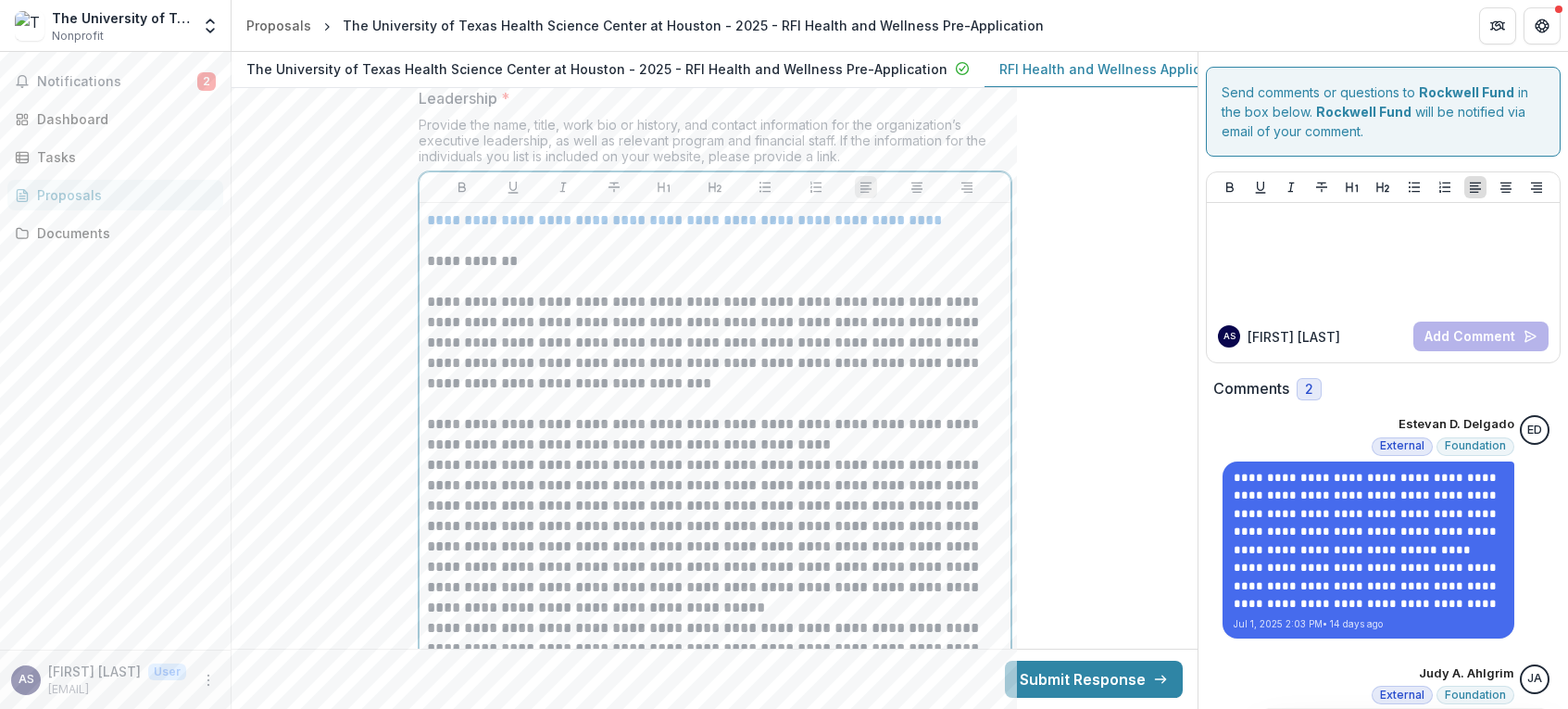click on "**********" at bounding box center [715, 435] 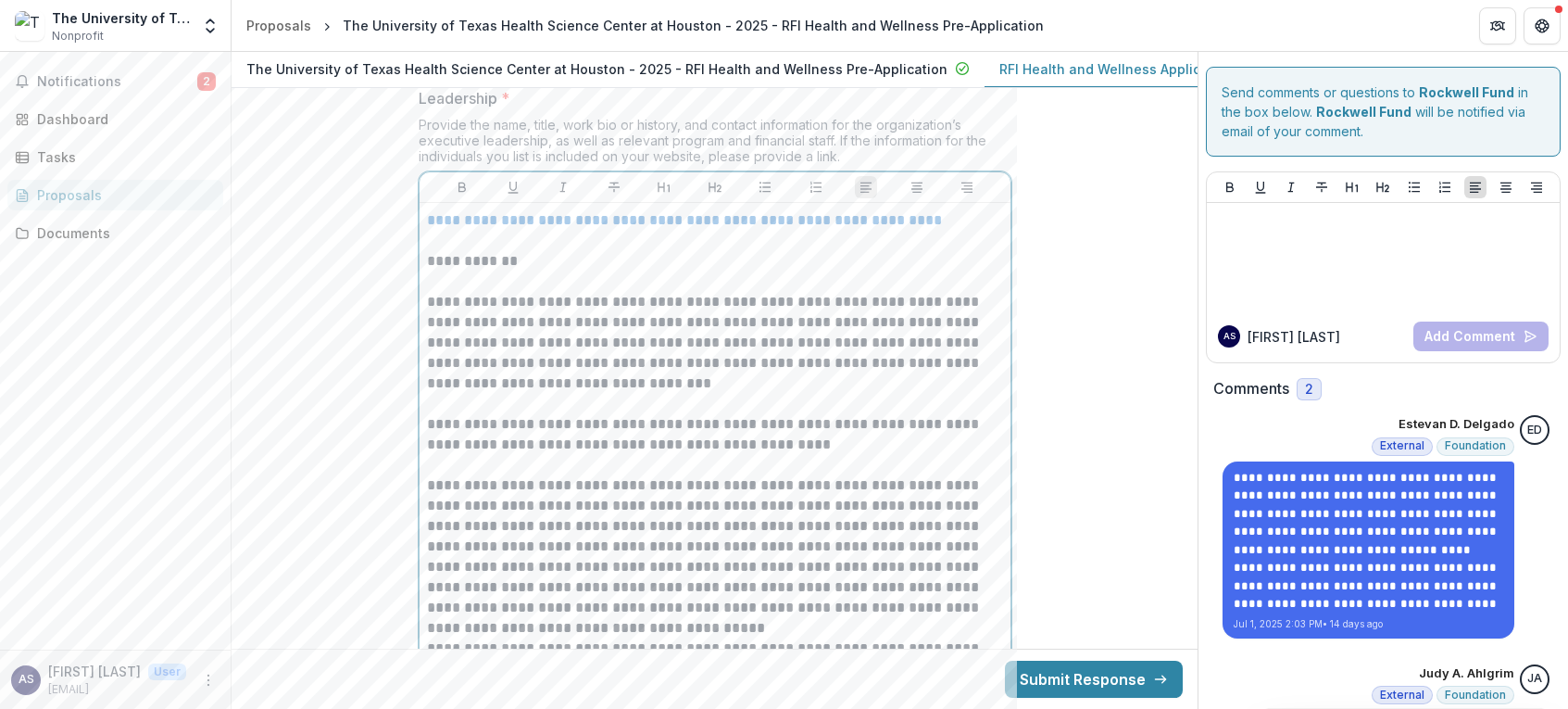 scroll, scrollTop: 10327, scrollLeft: 0, axis: vertical 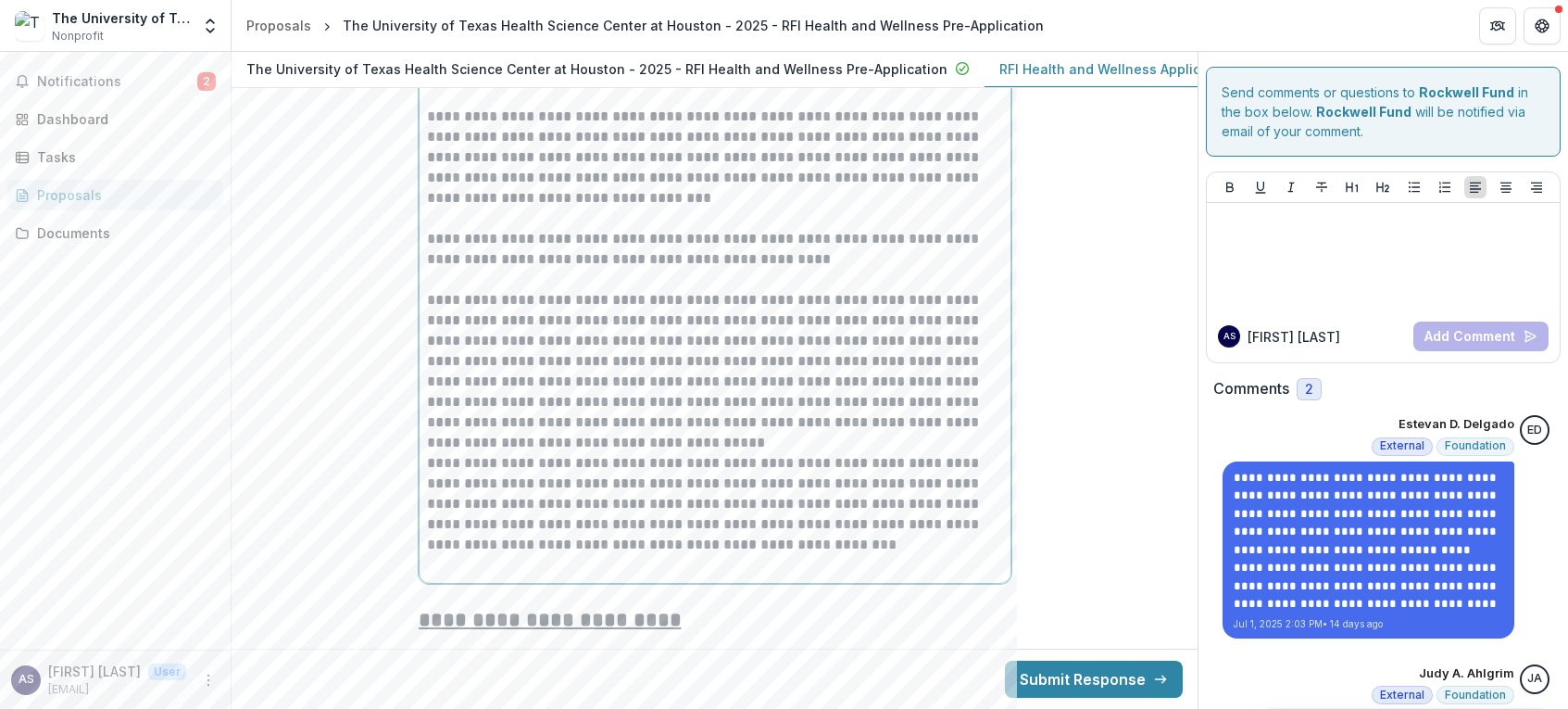 click on "**********" at bounding box center (715, 372) 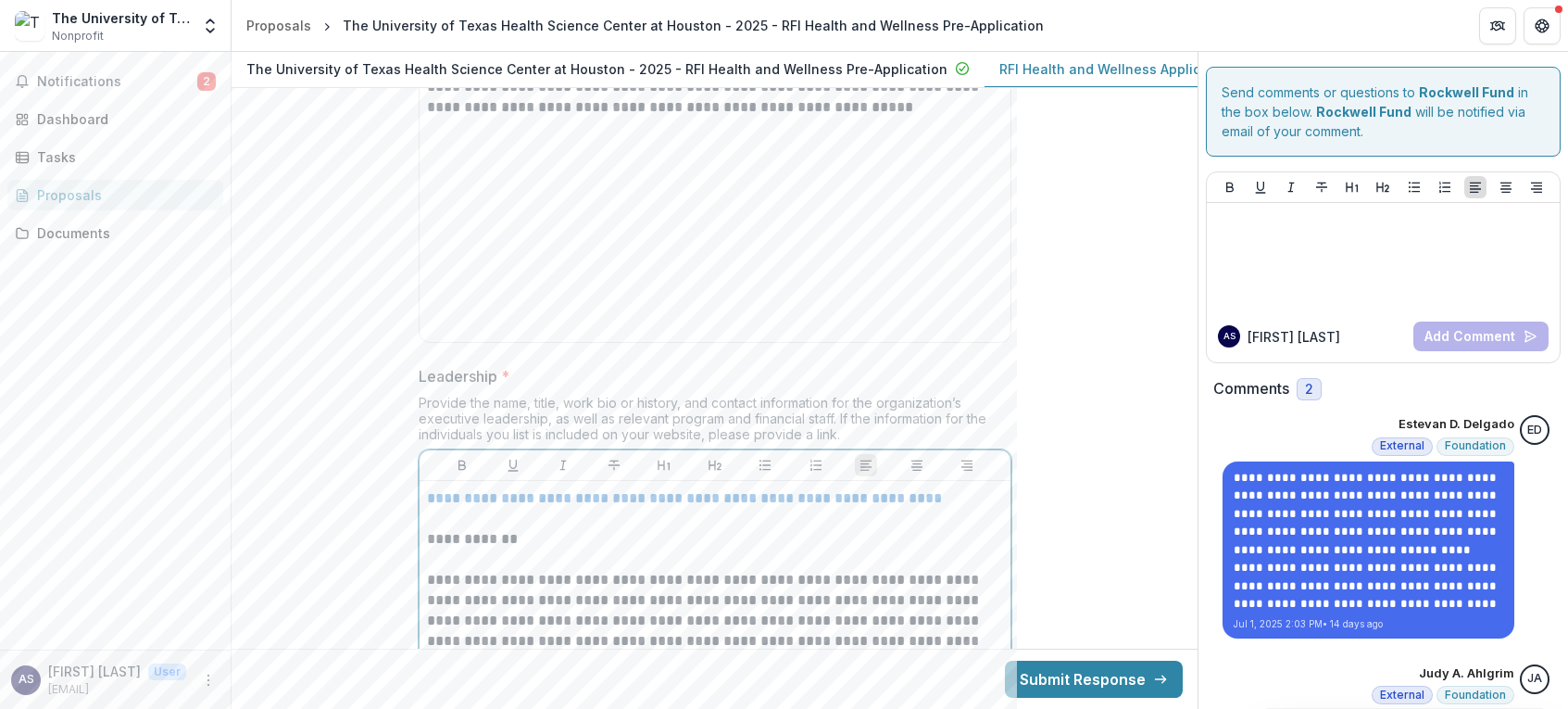 scroll, scrollTop: 9679, scrollLeft: 0, axis: vertical 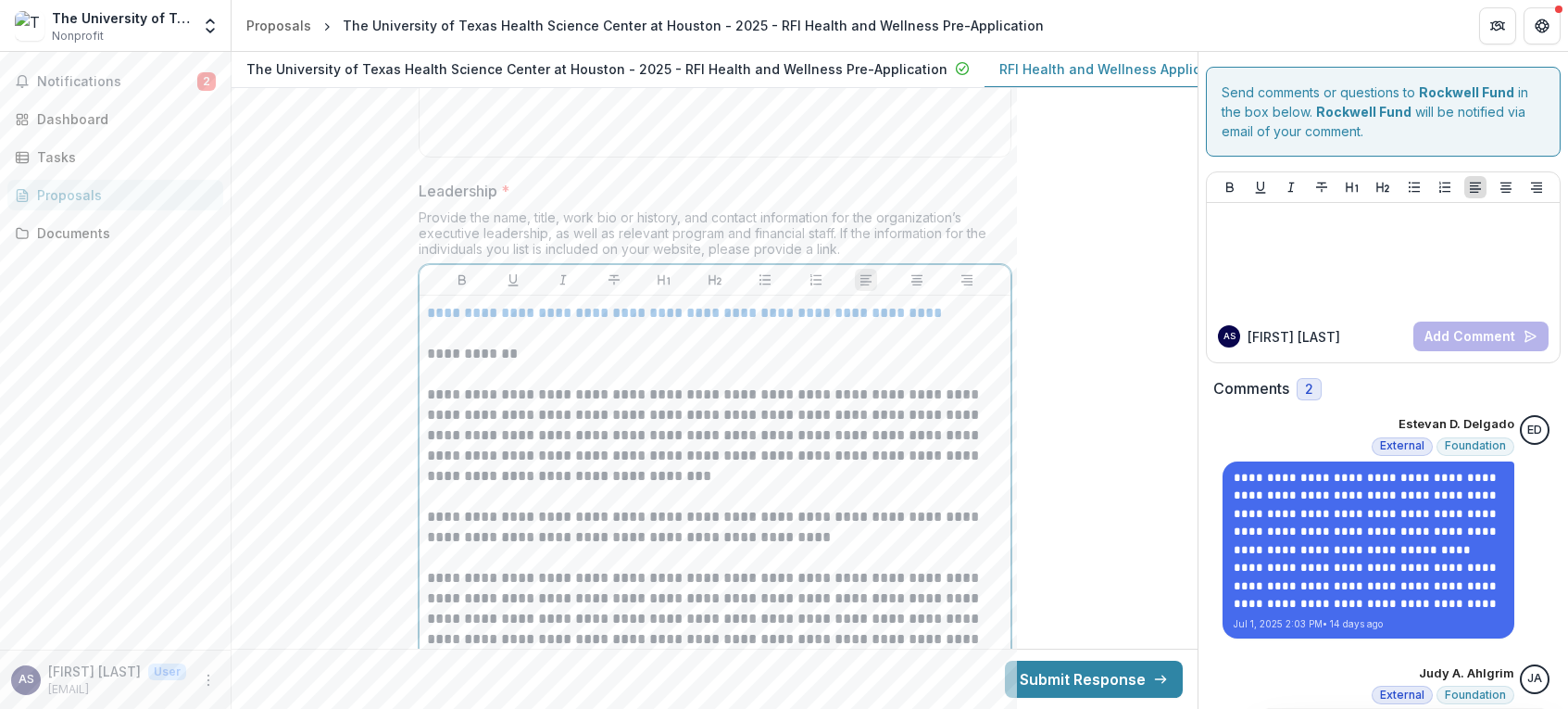 click on "**********" at bounding box center [715, 354] 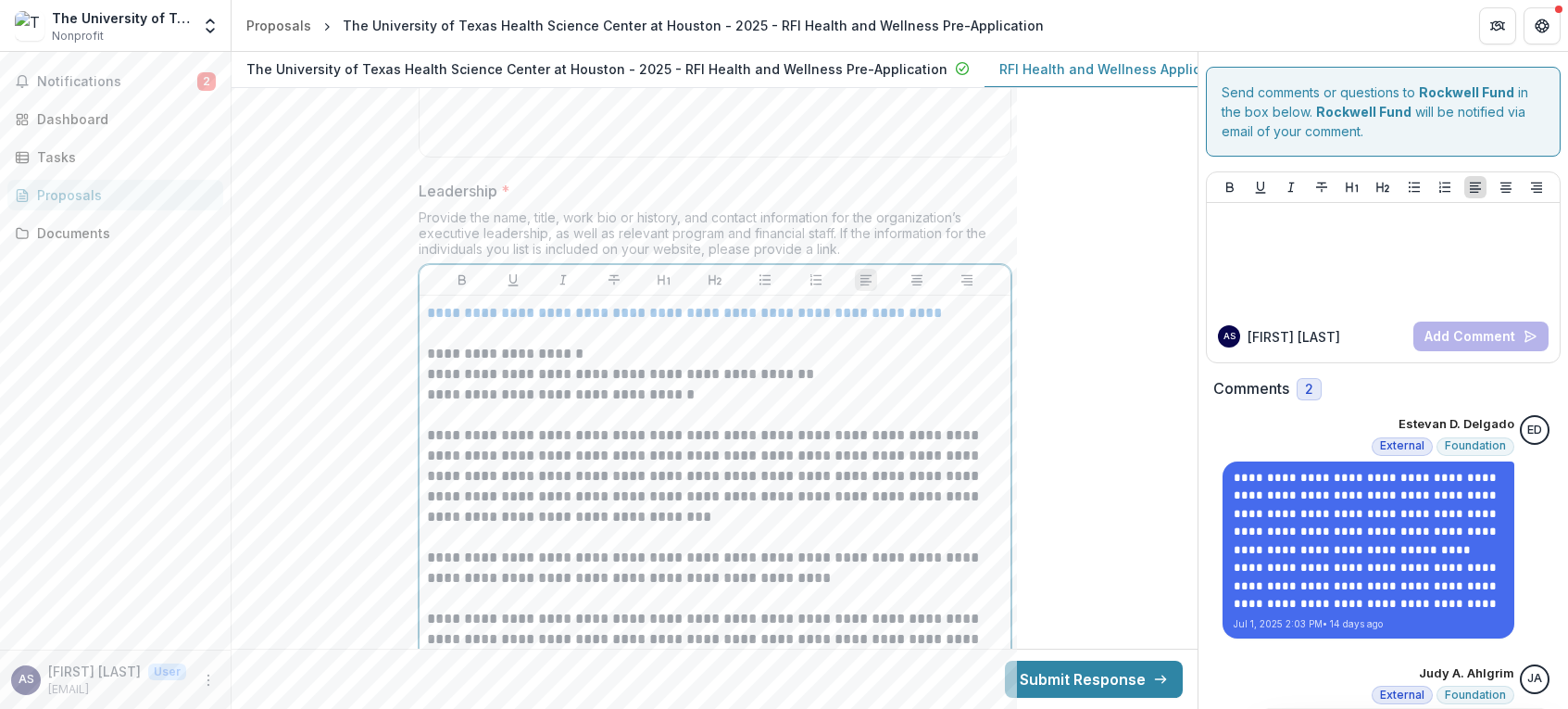 click on "**********" at bounding box center [715, 354] 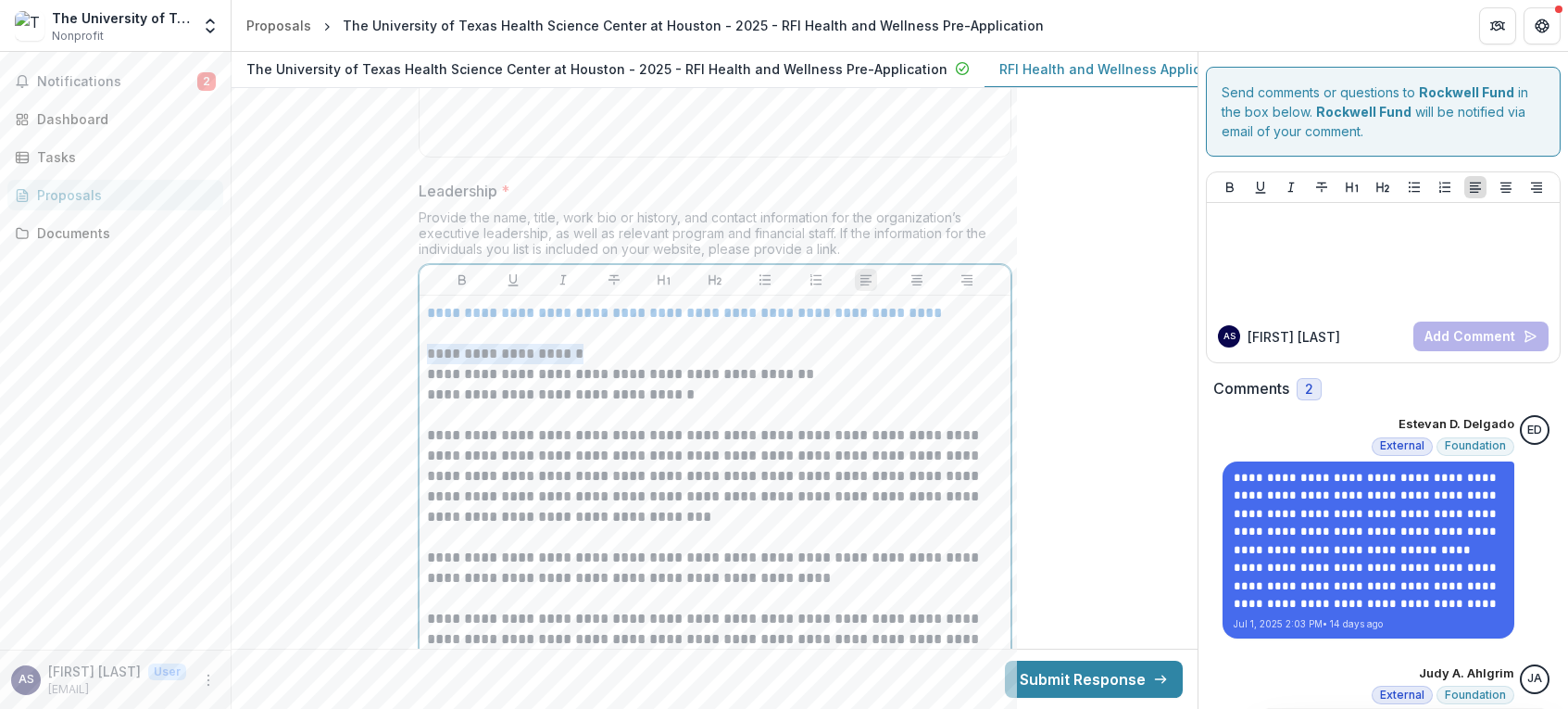 click on "**********" at bounding box center (715, 354) 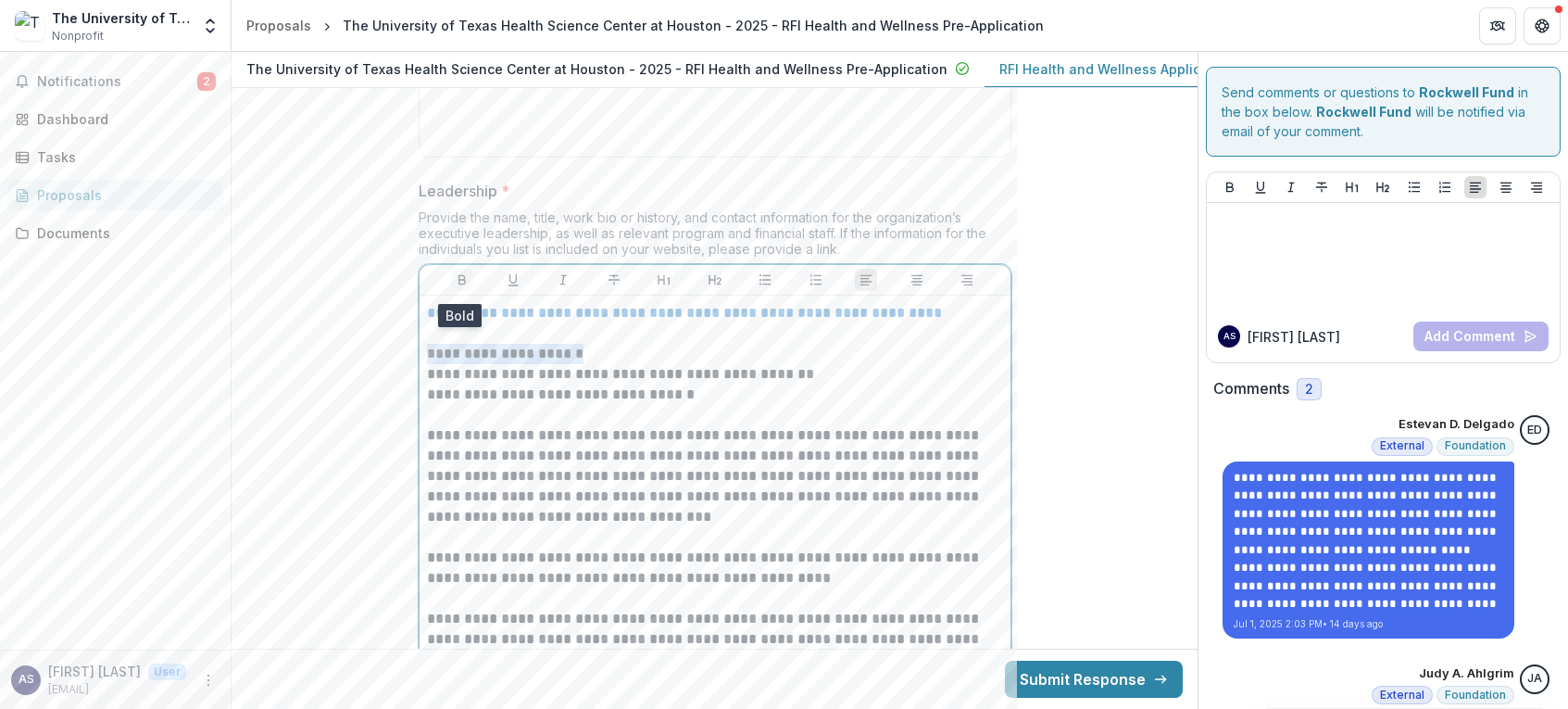 click 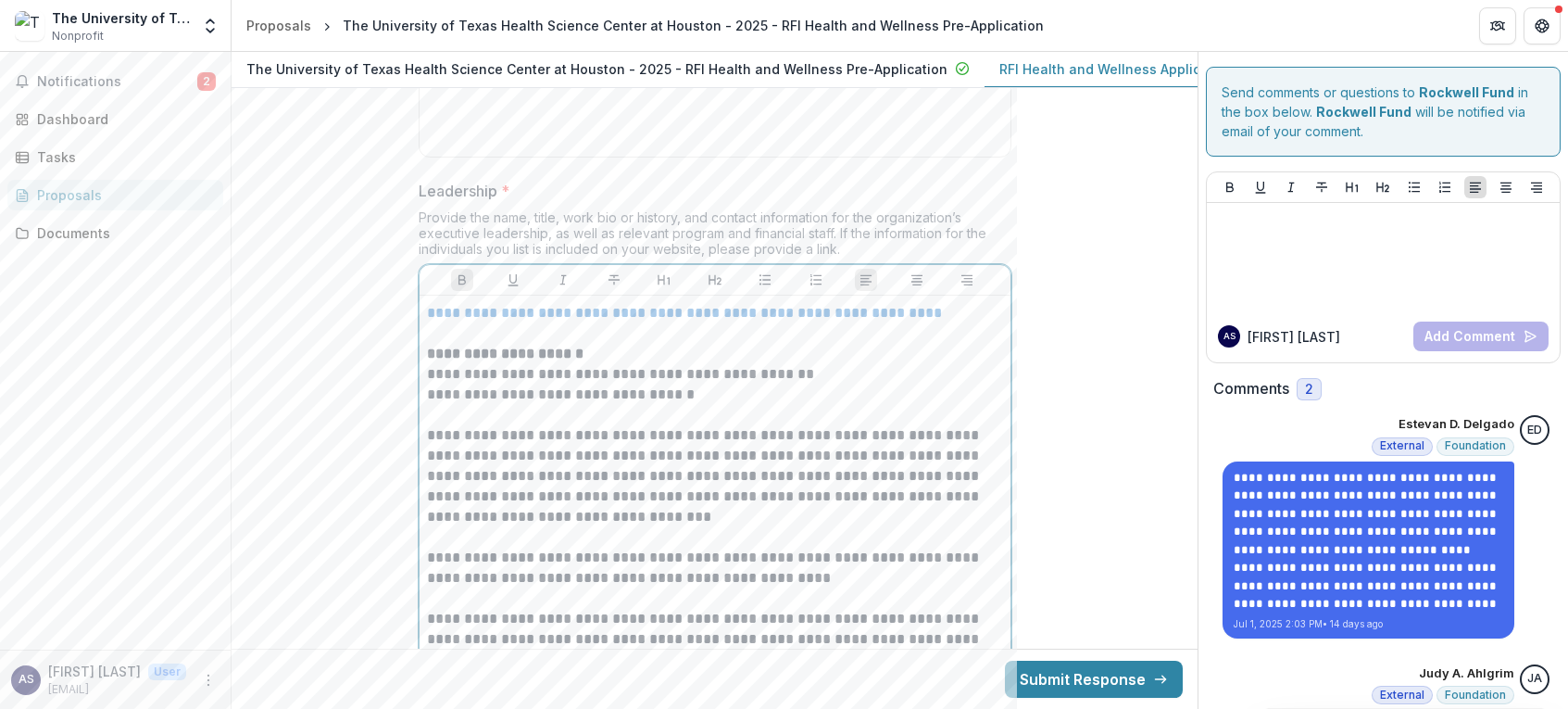 click on "**********" at bounding box center [715, 374] 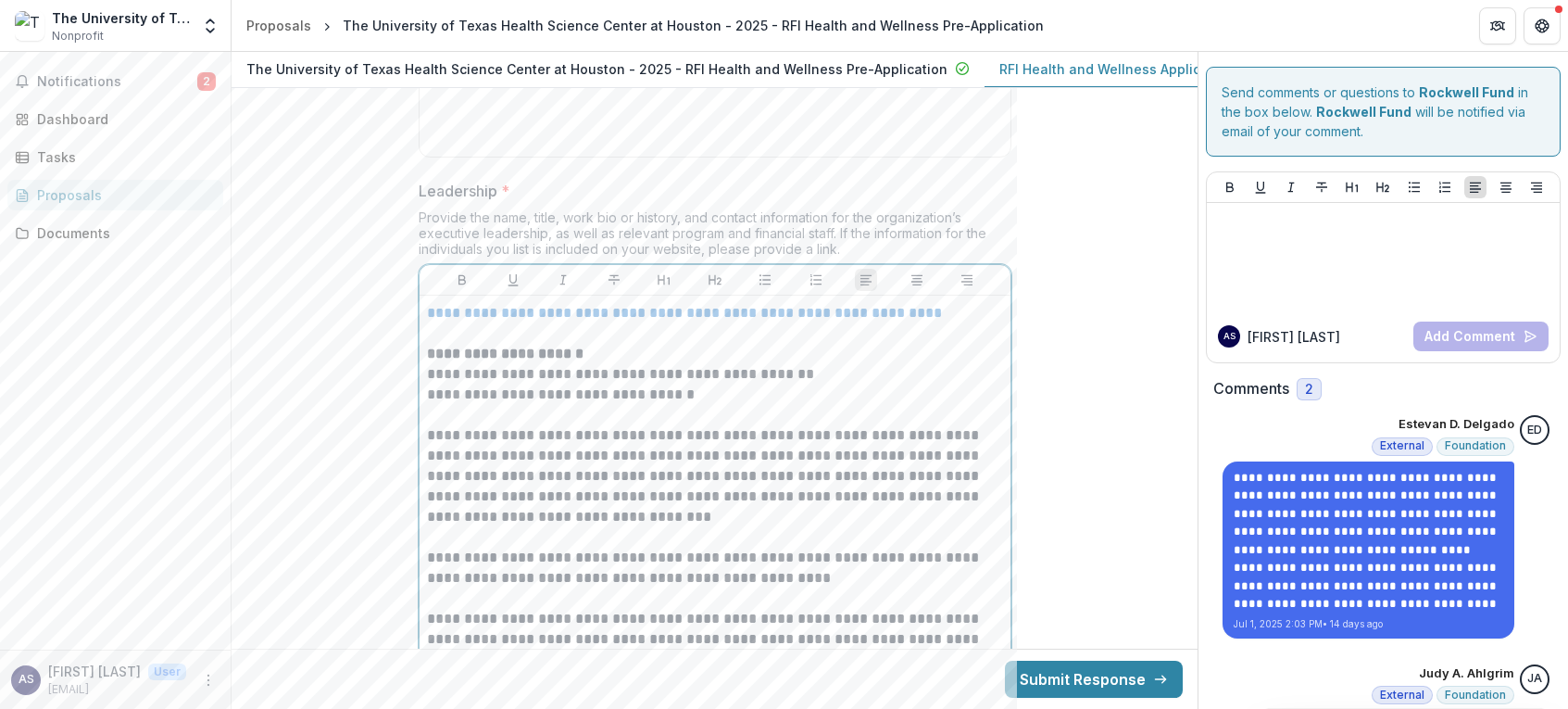 click on "**********" at bounding box center [715, 395] 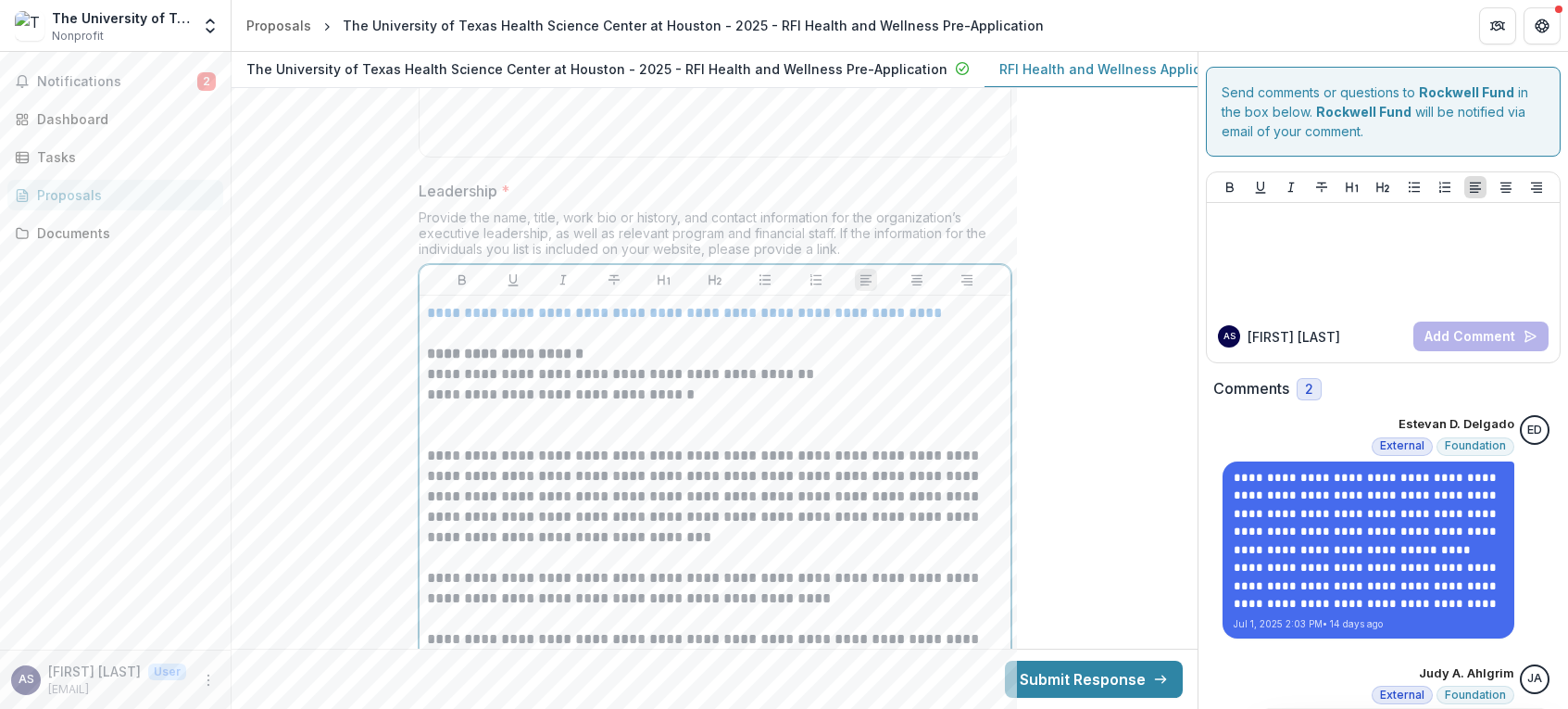 click at bounding box center [715, 415] 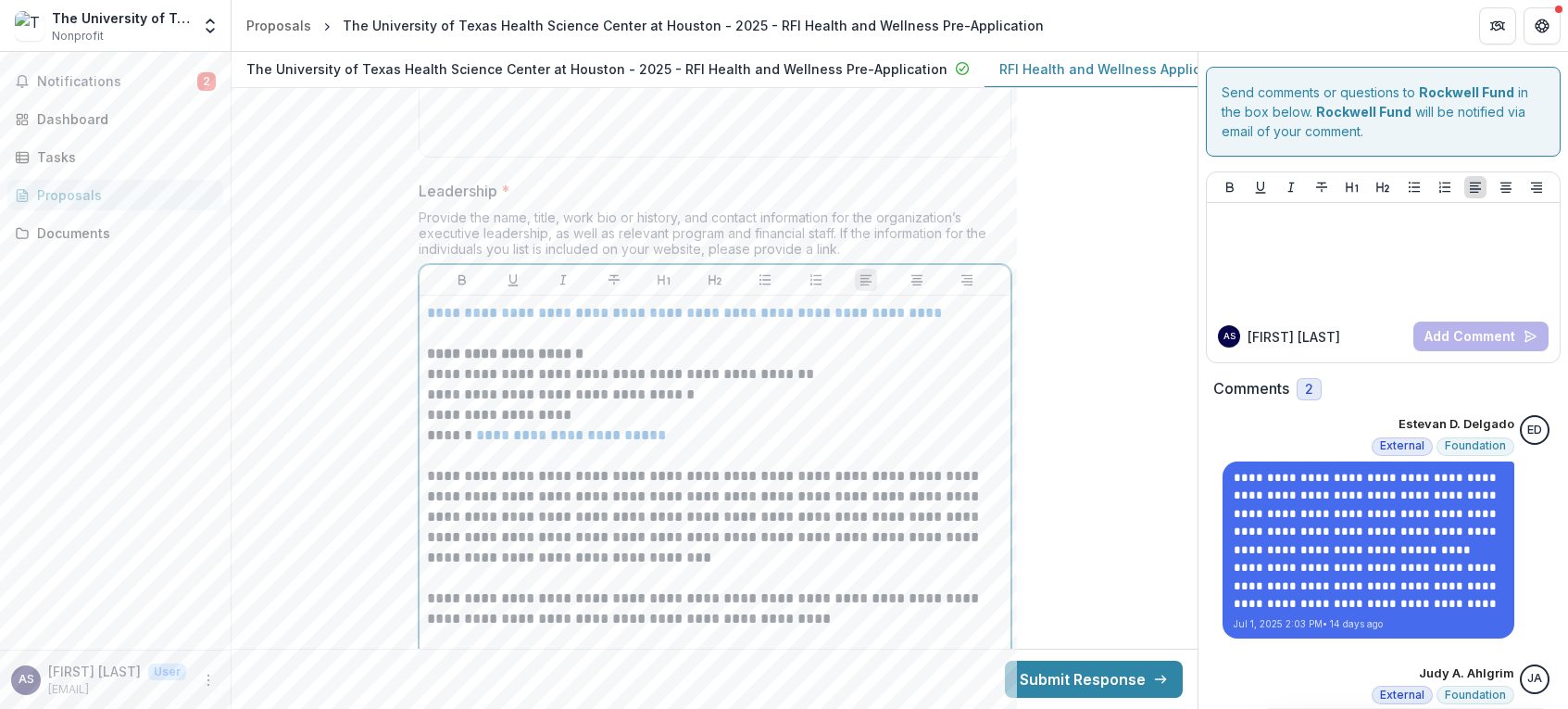 click at bounding box center (715, 456) 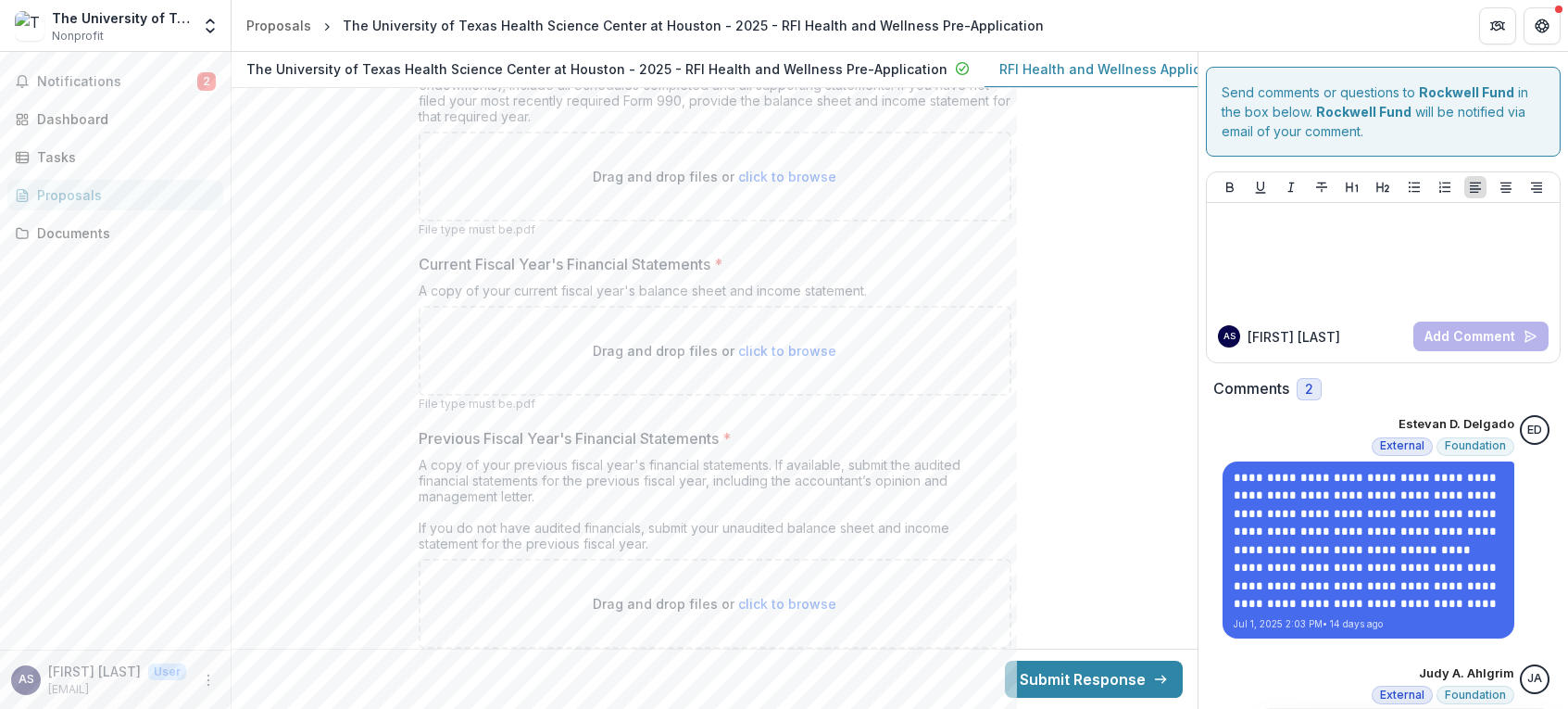 scroll, scrollTop: 12344, scrollLeft: 0, axis: vertical 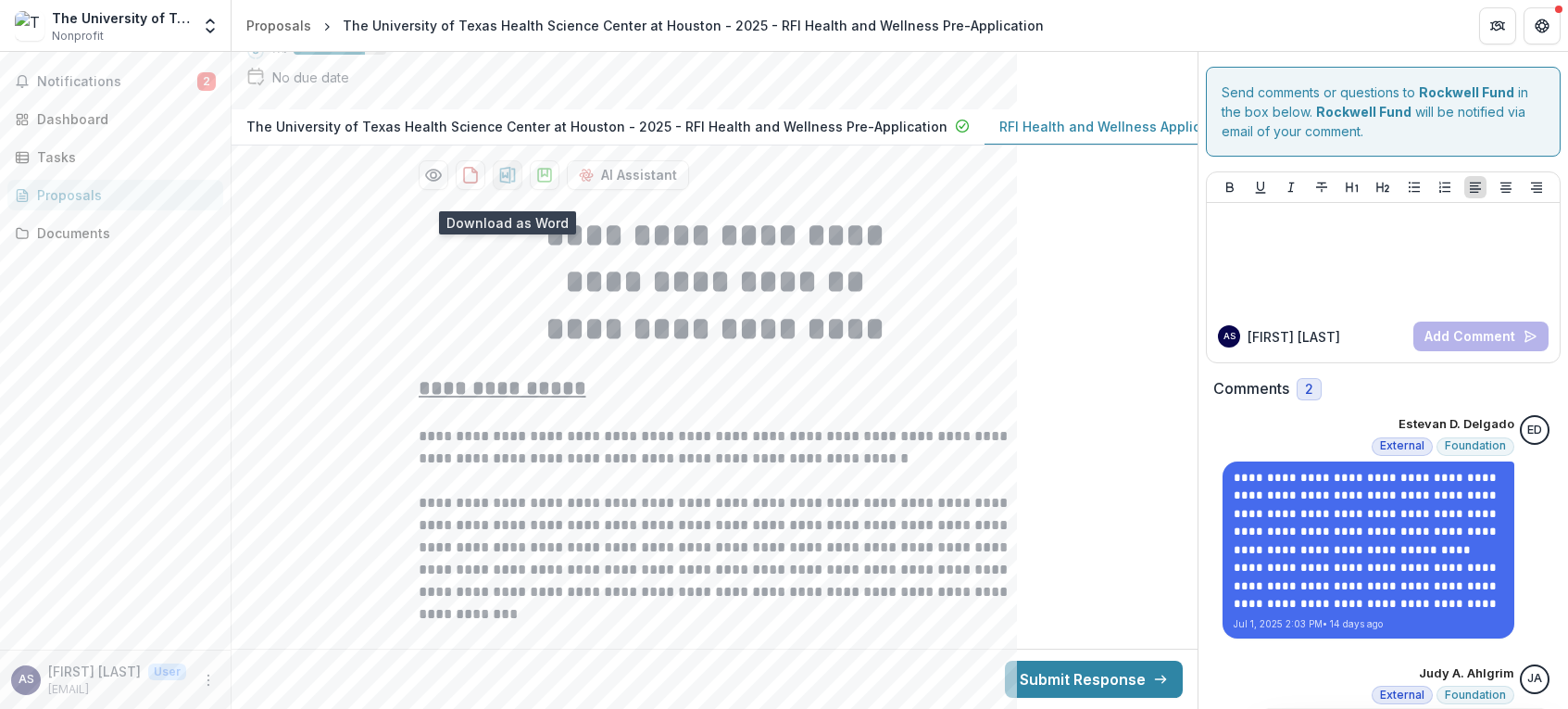 click 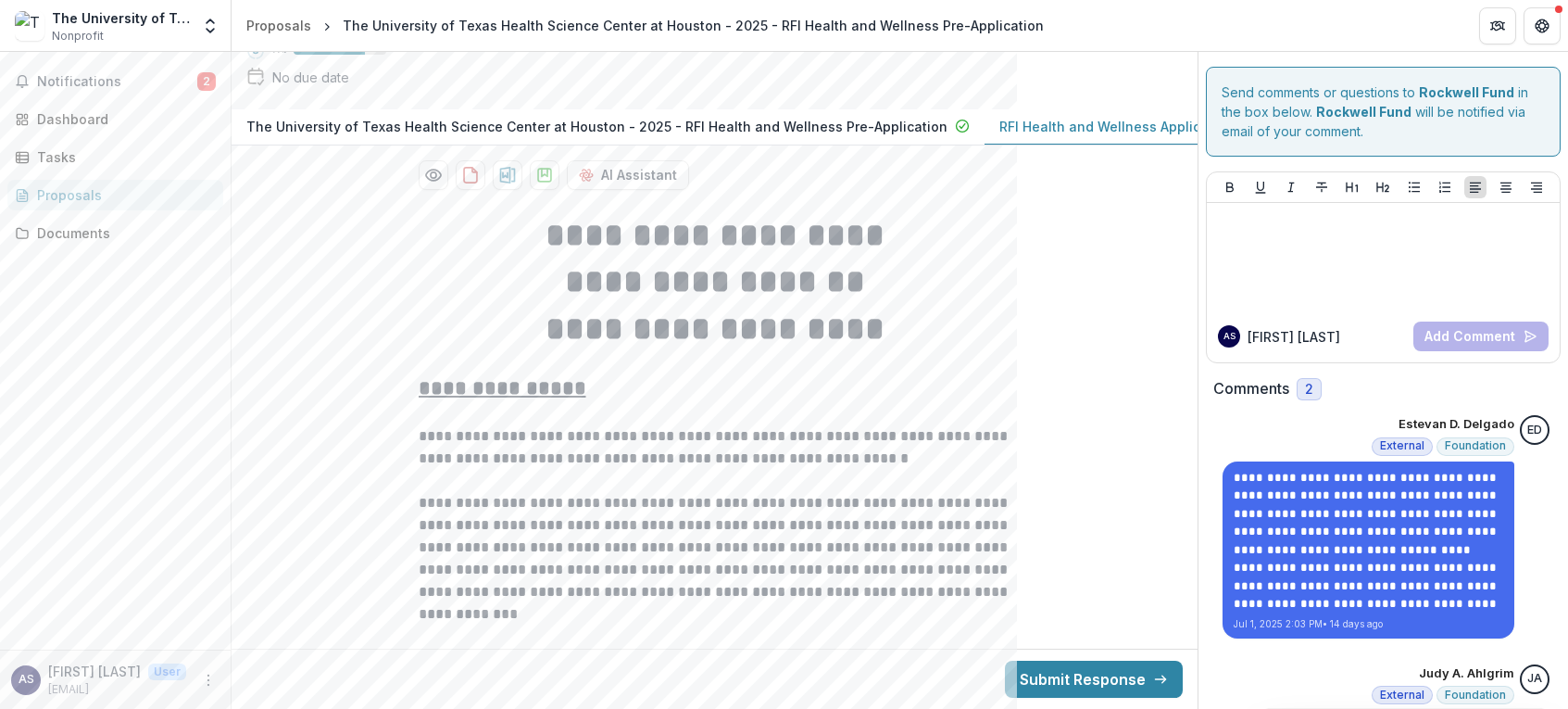drag, startPoint x: 381, startPoint y: 546, endPoint x: 608, endPoint y: 338, distance: 307.88472 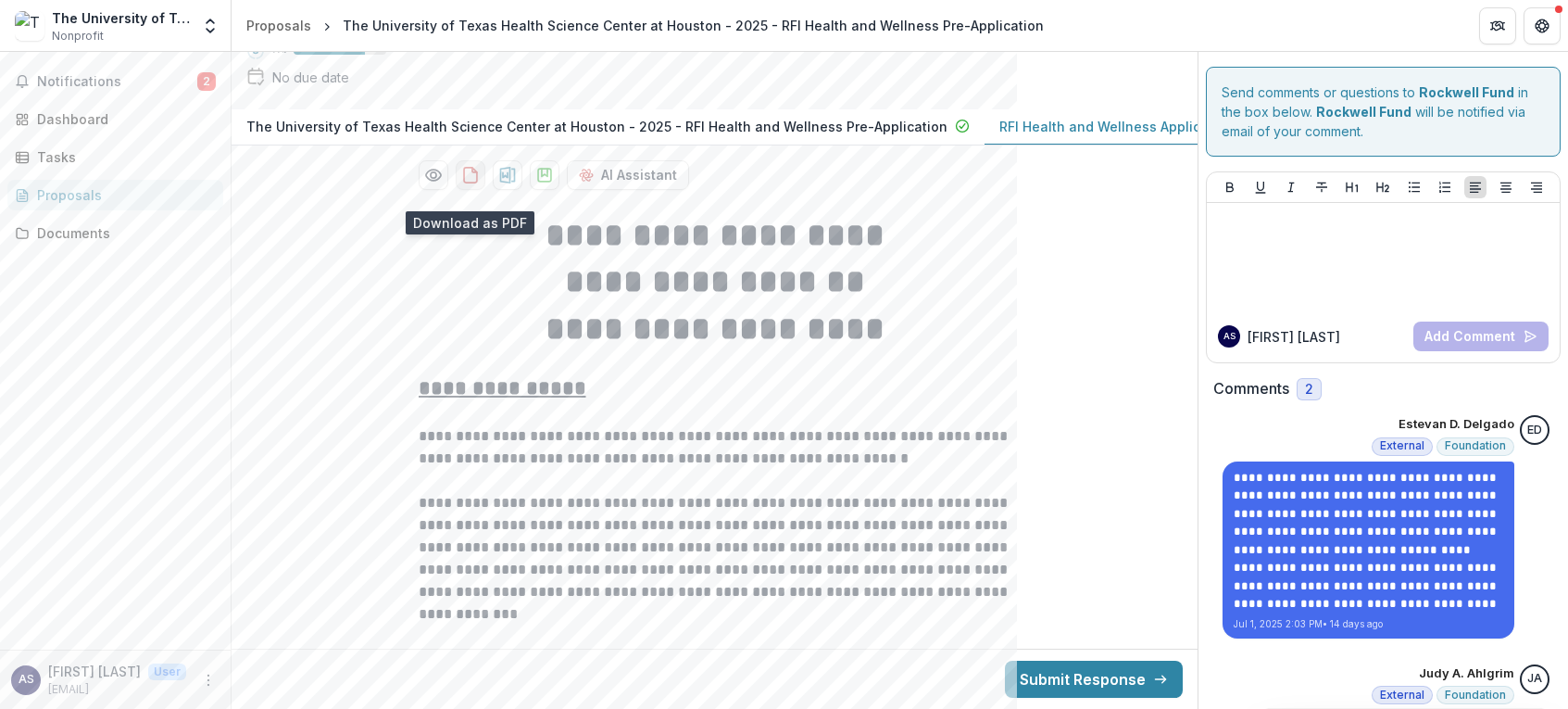 click 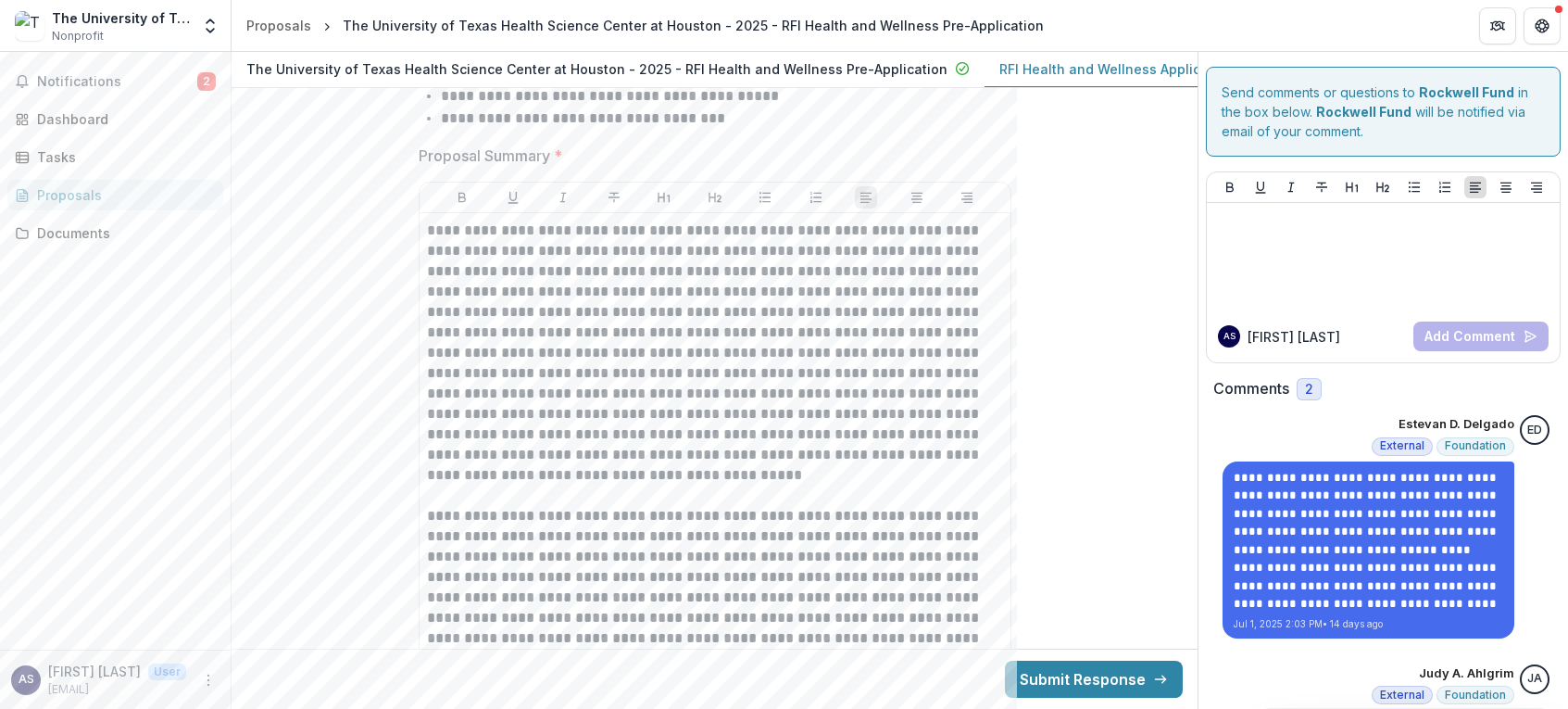 scroll, scrollTop: 4262, scrollLeft: 0, axis: vertical 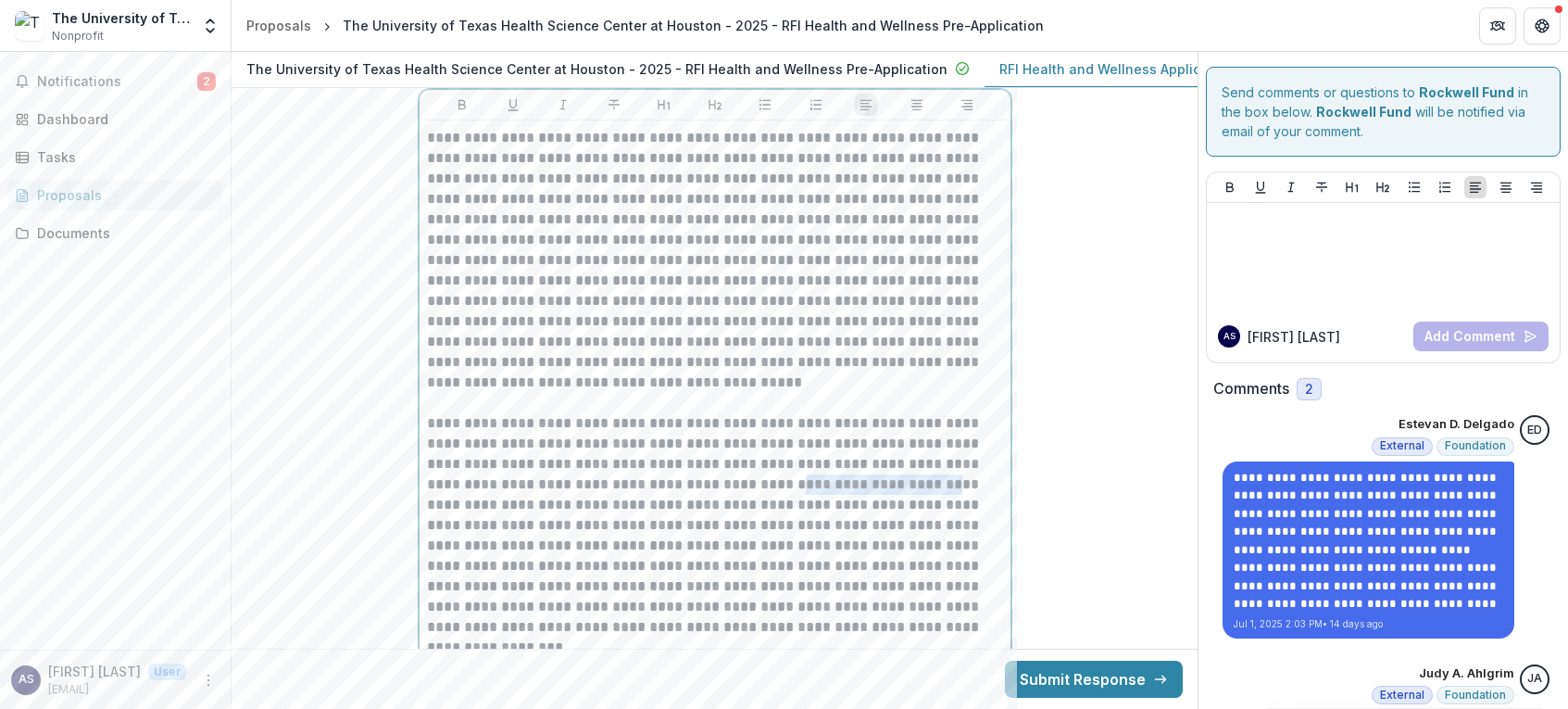drag, startPoint x: 814, startPoint y: 499, endPoint x: 657, endPoint y: 496, distance: 157.02866 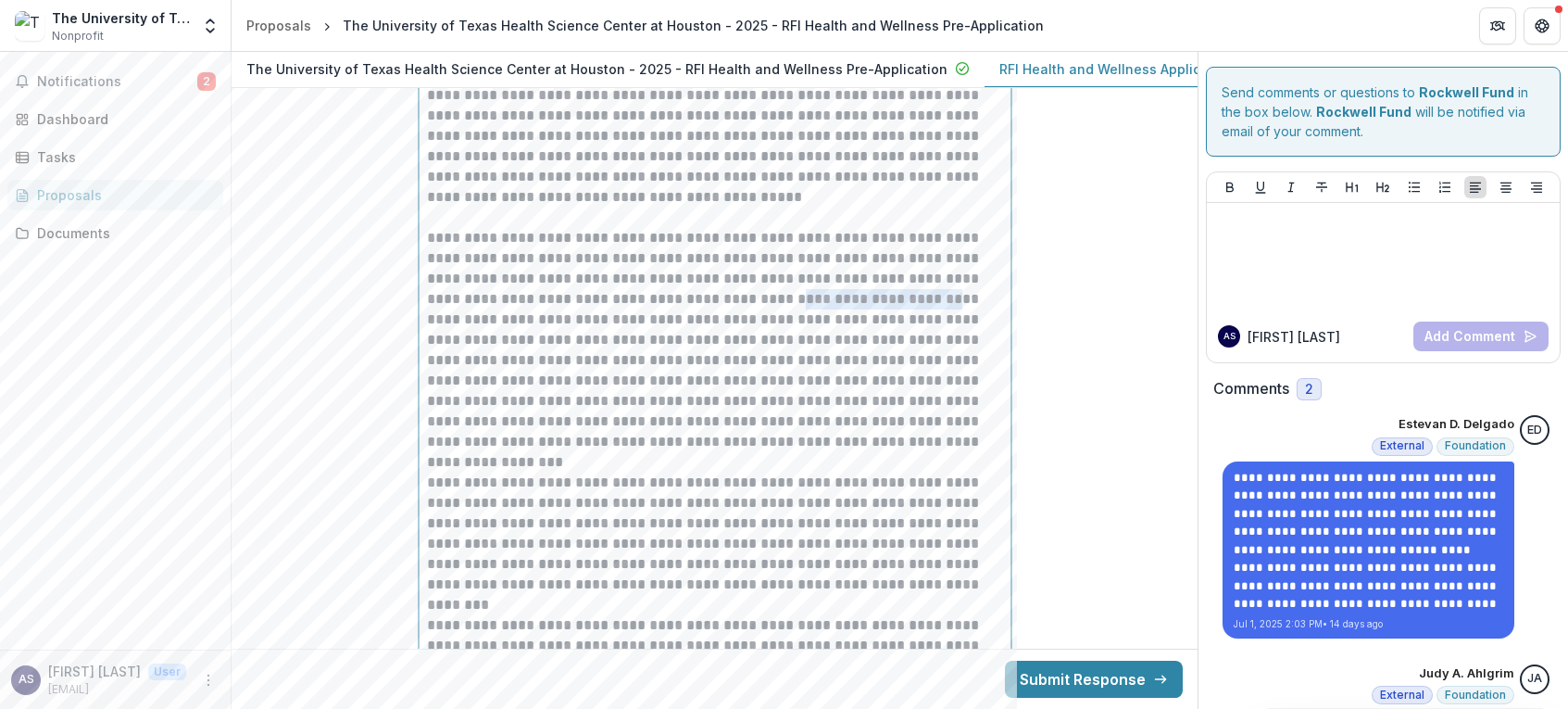 scroll, scrollTop: 4540, scrollLeft: 0, axis: vertical 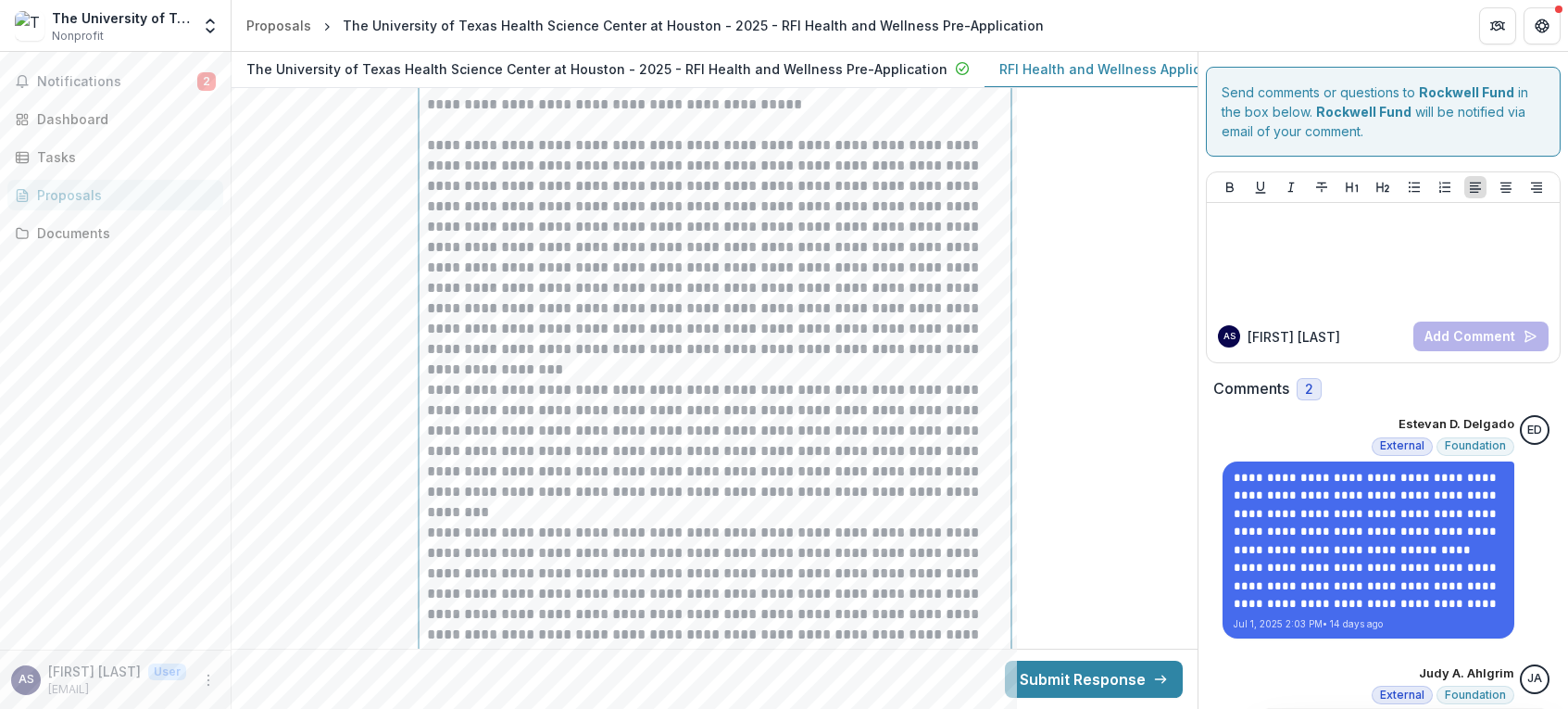 click on "**********" at bounding box center (715, 441) 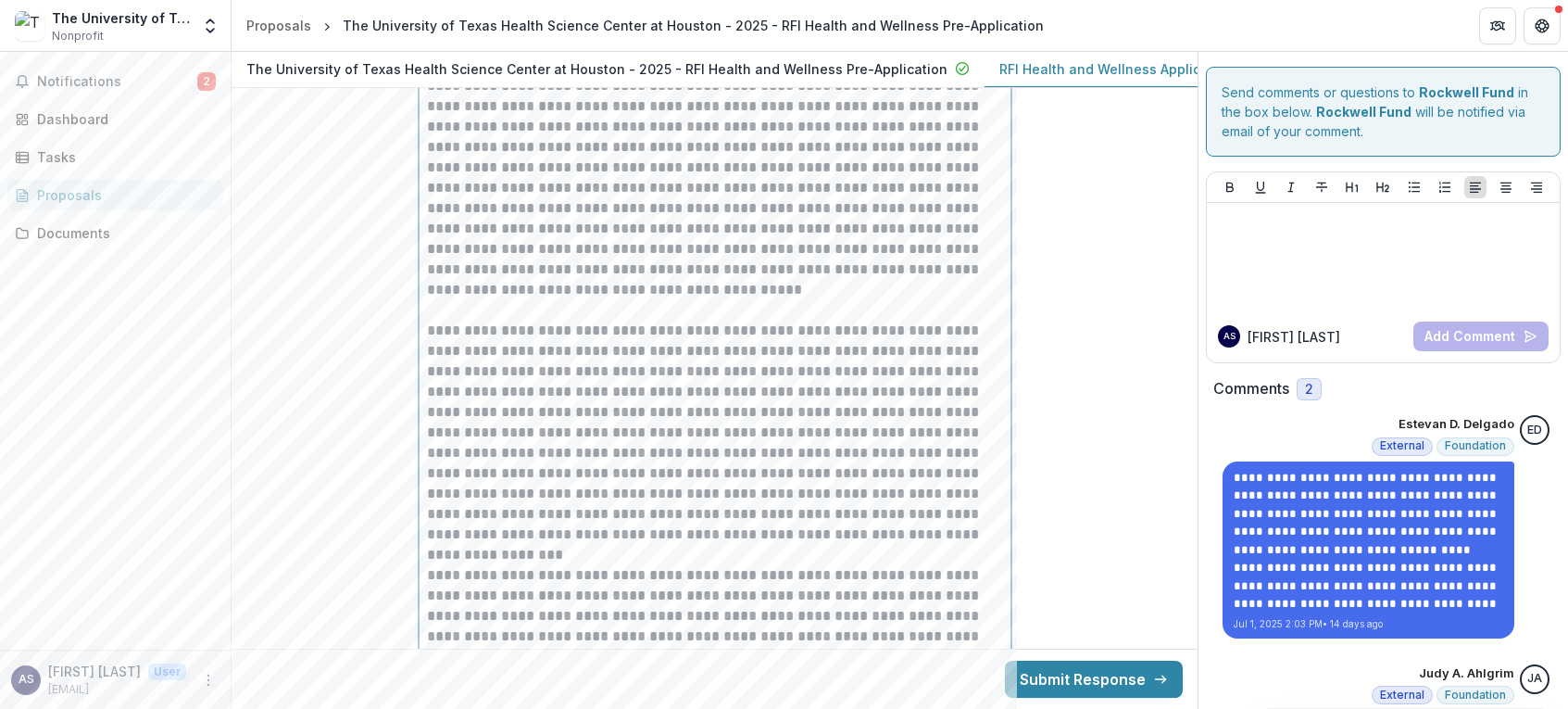 scroll, scrollTop: 4170, scrollLeft: 0, axis: vertical 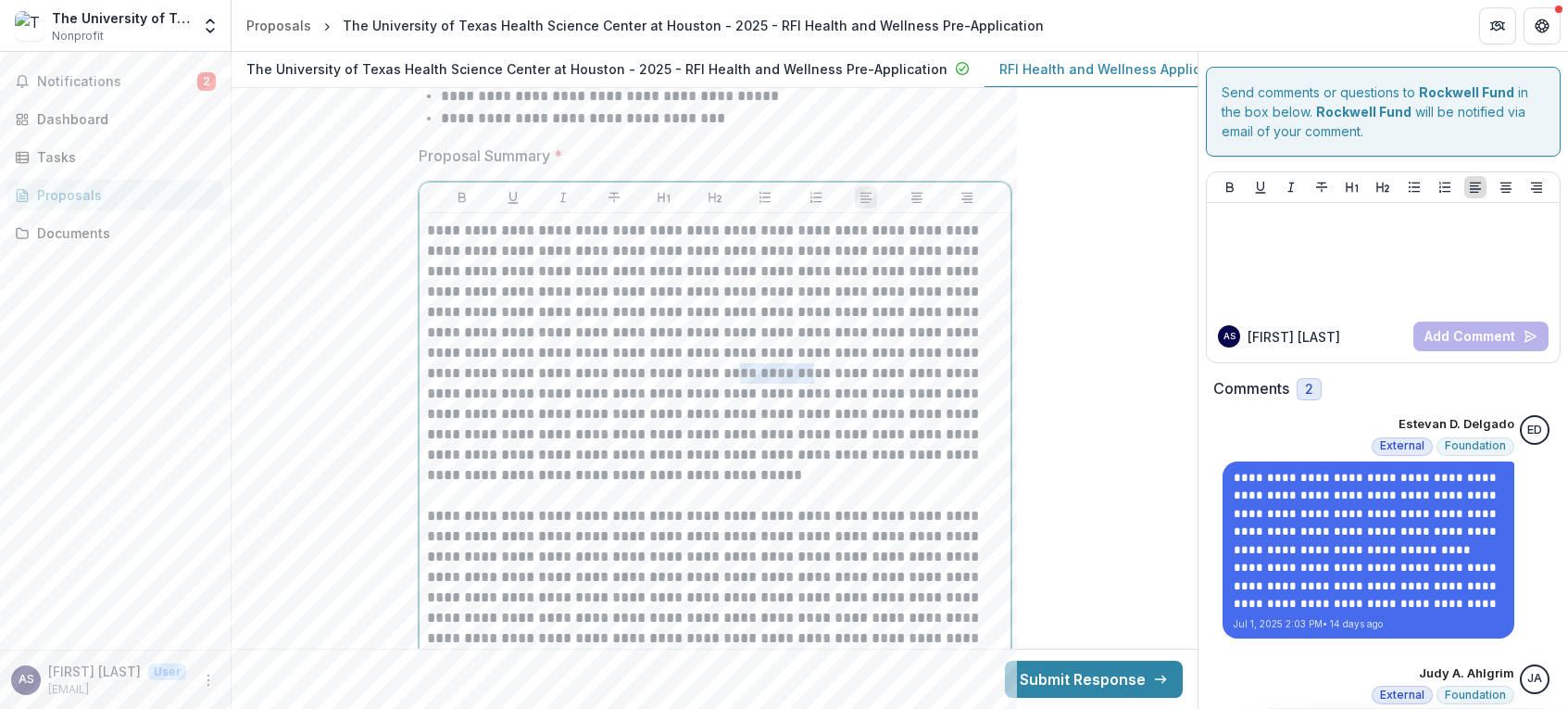 drag, startPoint x: 704, startPoint y: 386, endPoint x: 628, endPoint y: 389, distance: 76.0592 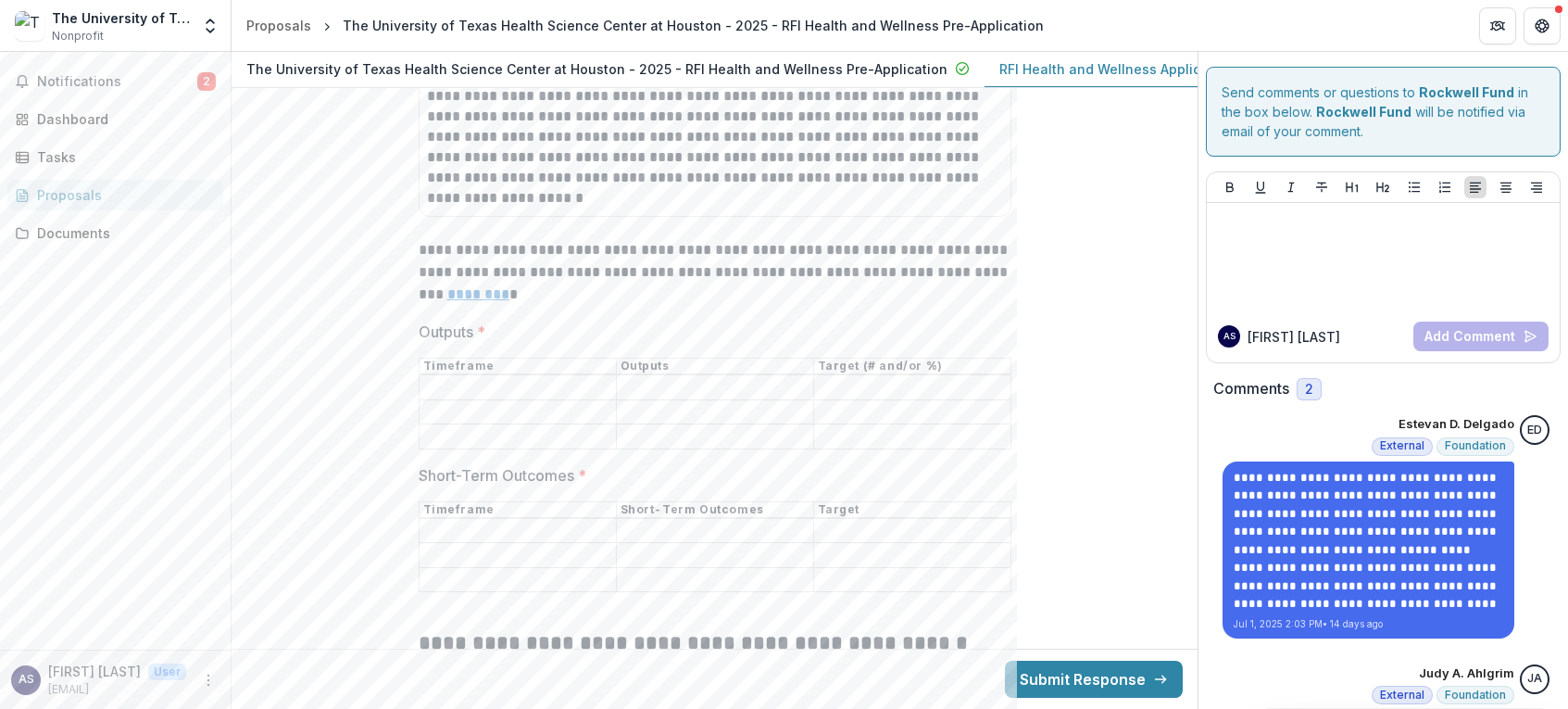 scroll, scrollTop: 7413, scrollLeft: 0, axis: vertical 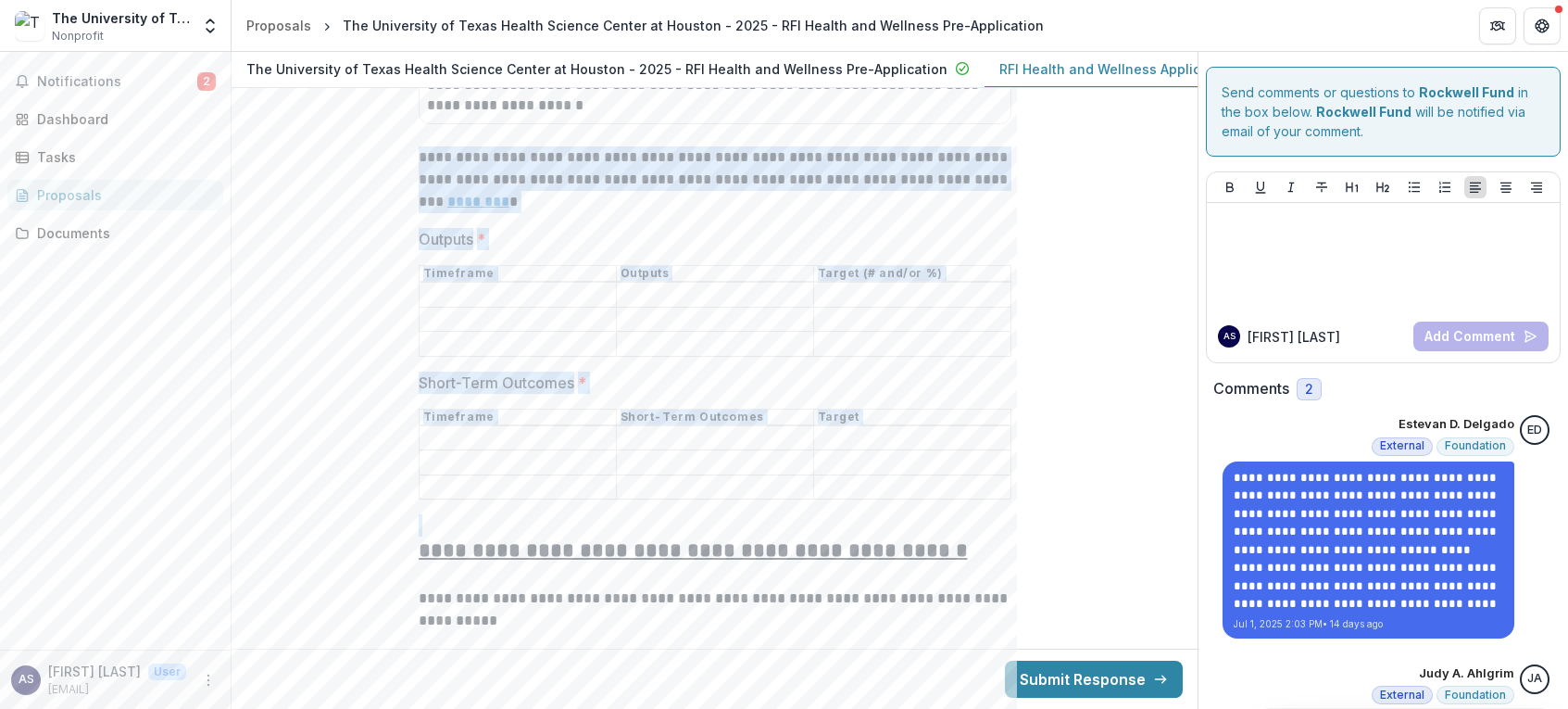 drag, startPoint x: 420, startPoint y: 165, endPoint x: 847, endPoint y: 516, distance: 552.7477 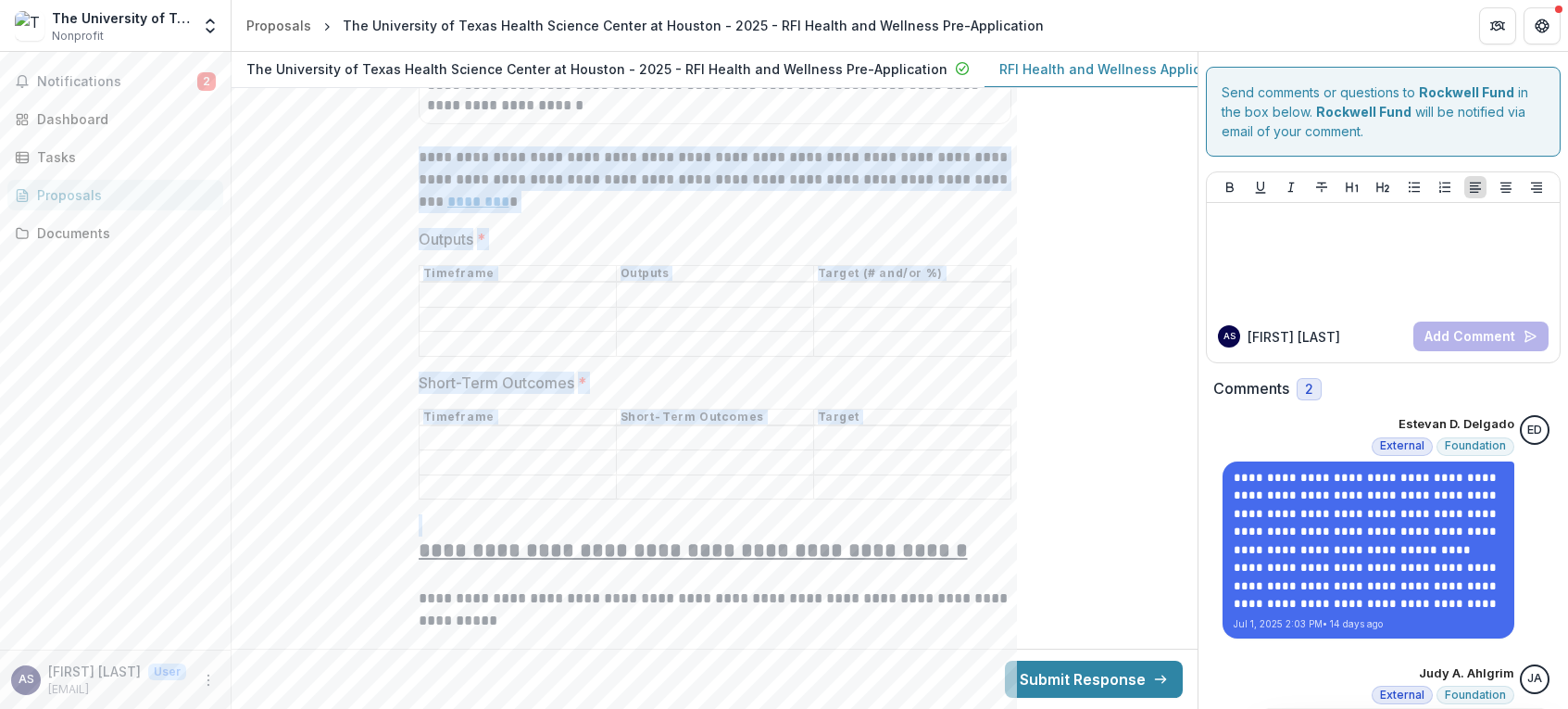 click on "**********" at bounding box center [715, 30] 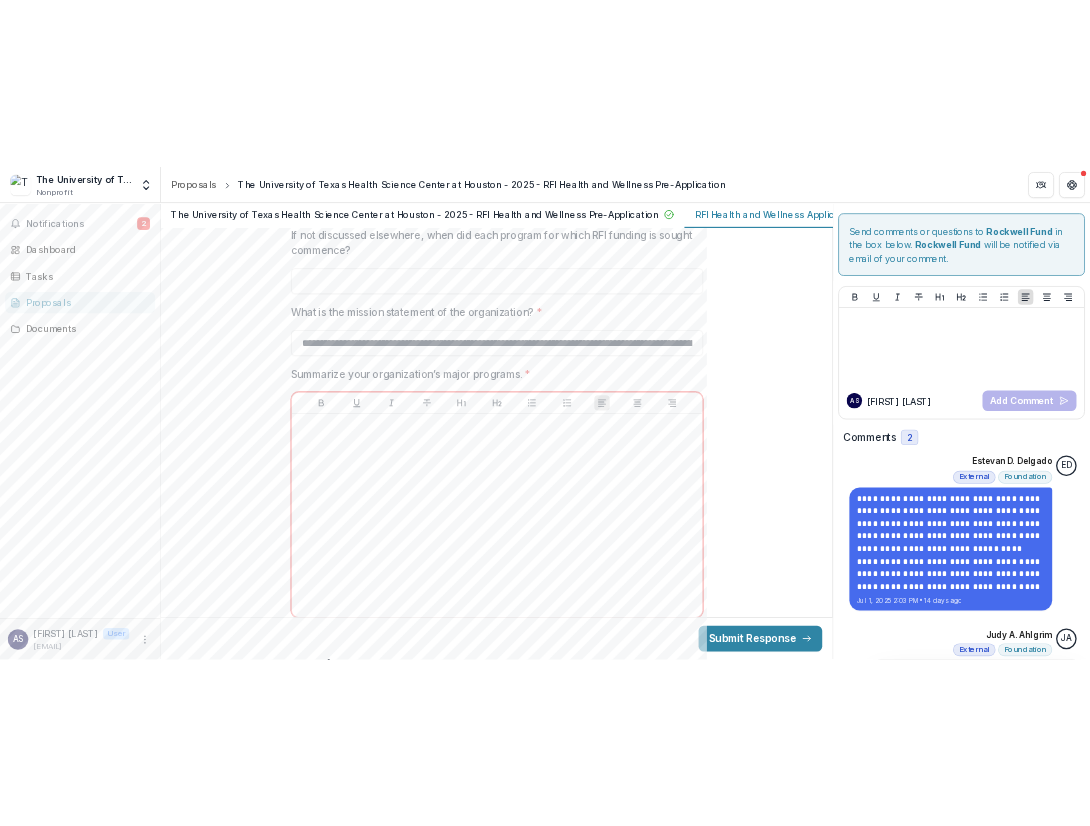 scroll, scrollTop: 8899, scrollLeft: 0, axis: vertical 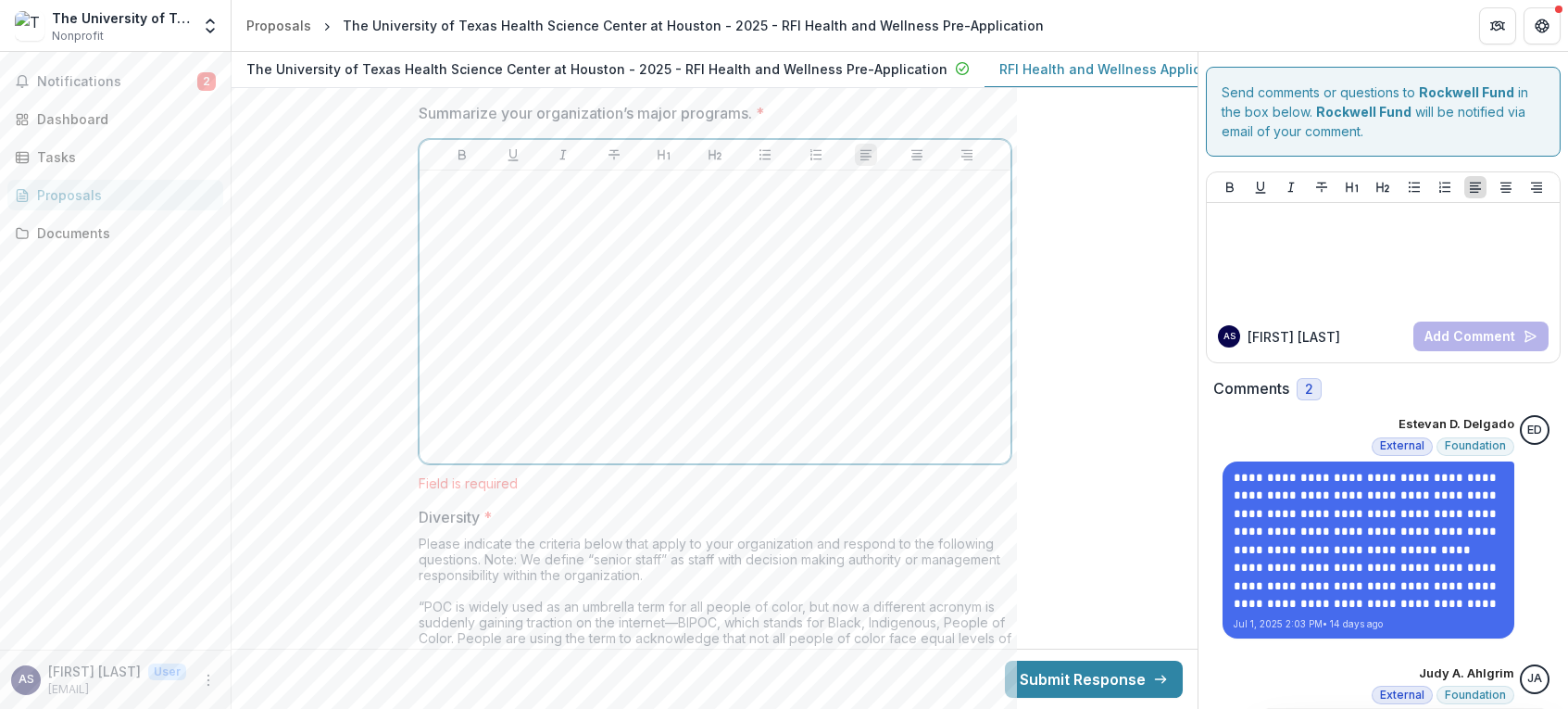 click at bounding box center (715, 317) 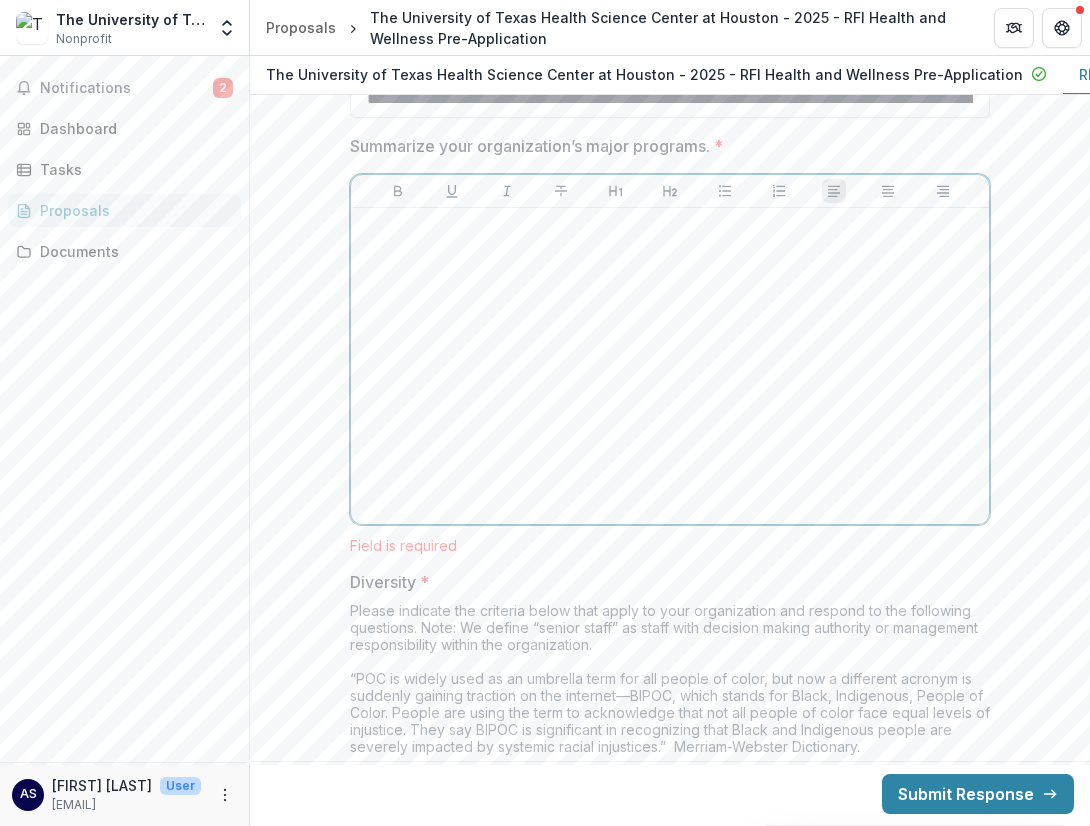scroll, scrollTop: 8923, scrollLeft: 0, axis: vertical 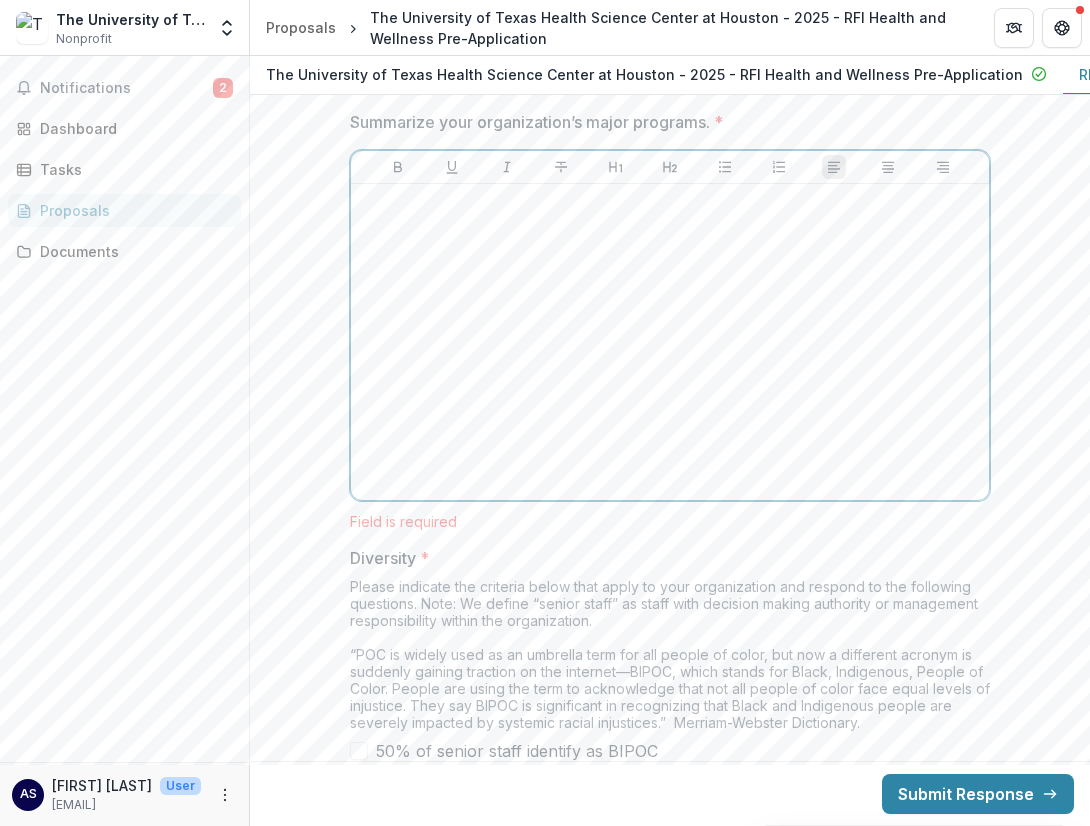 click at bounding box center [670, 342] 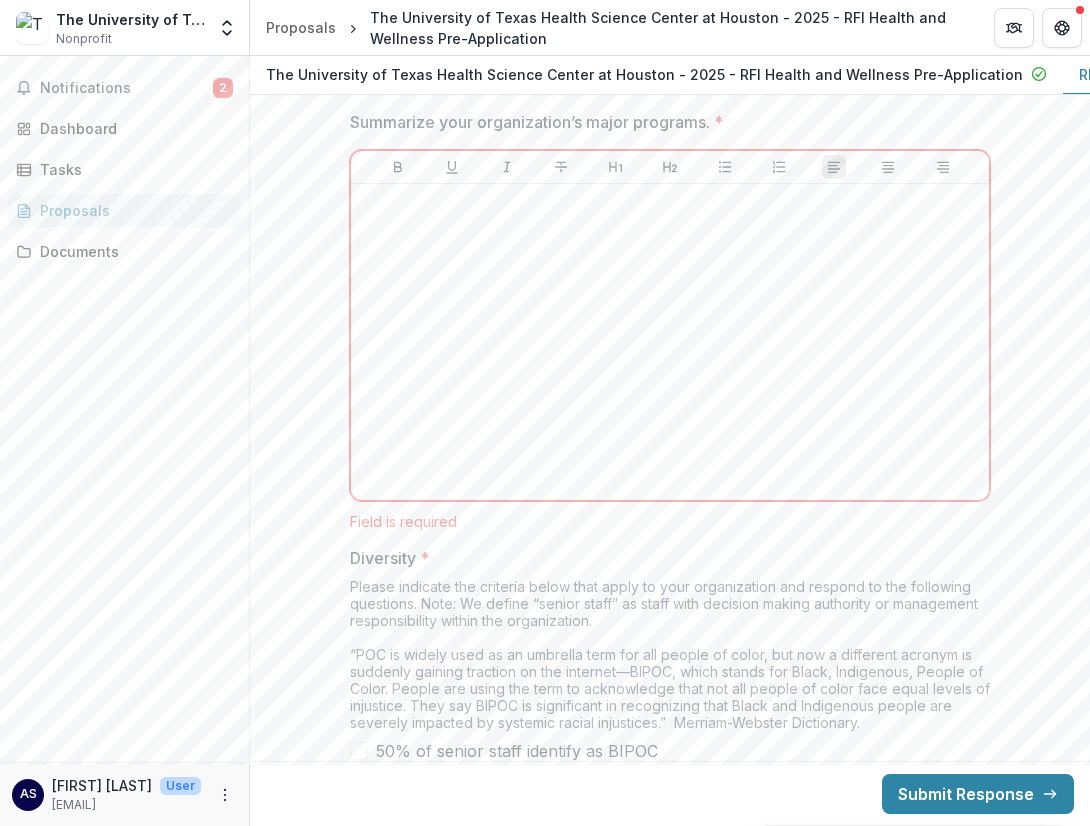 scroll, scrollTop: 9223, scrollLeft: 0, axis: vertical 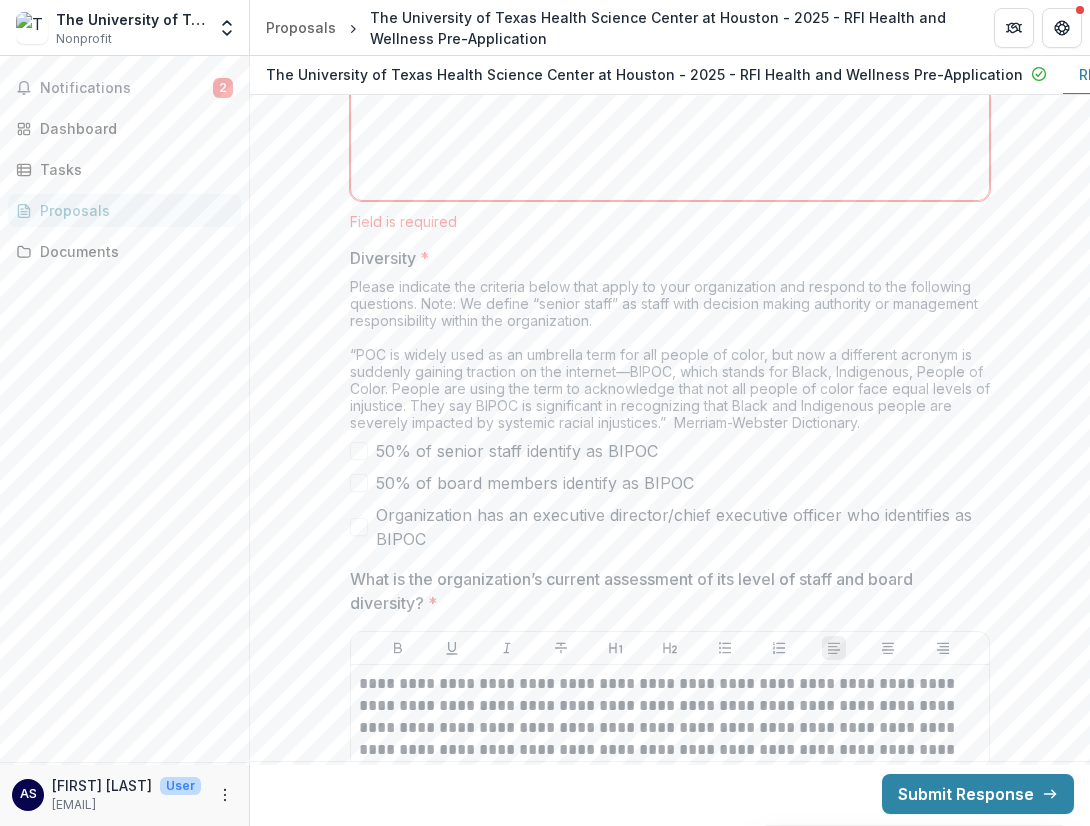 click on "50% of senior staff identify as BIPOC" at bounding box center [670, 451] 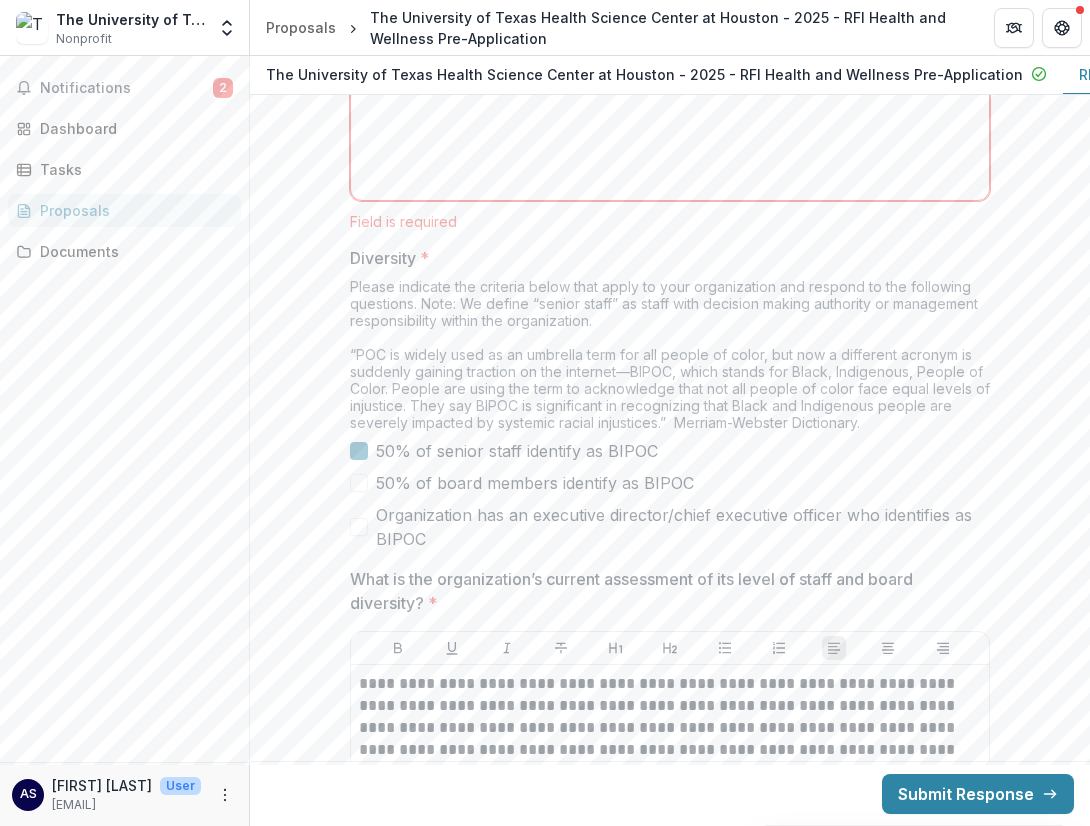 click on "50% of senior staff identify as BIPOC" at bounding box center (670, 451) 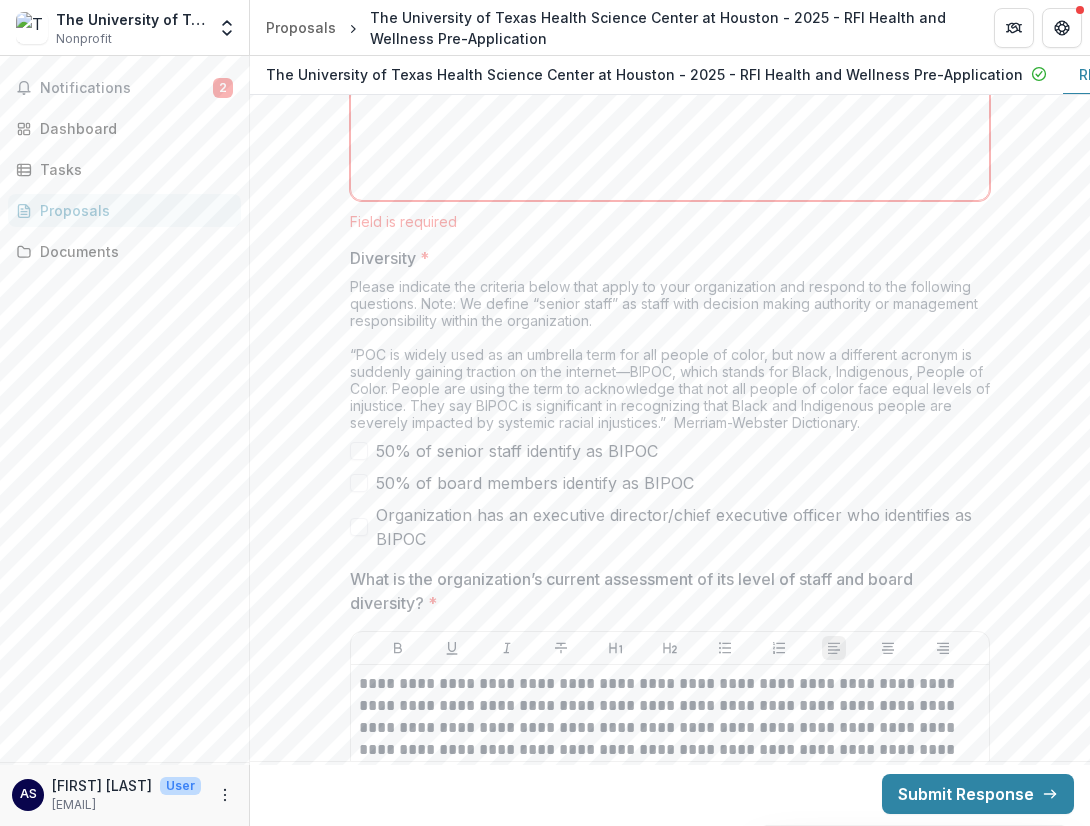 click at bounding box center [670, 42] 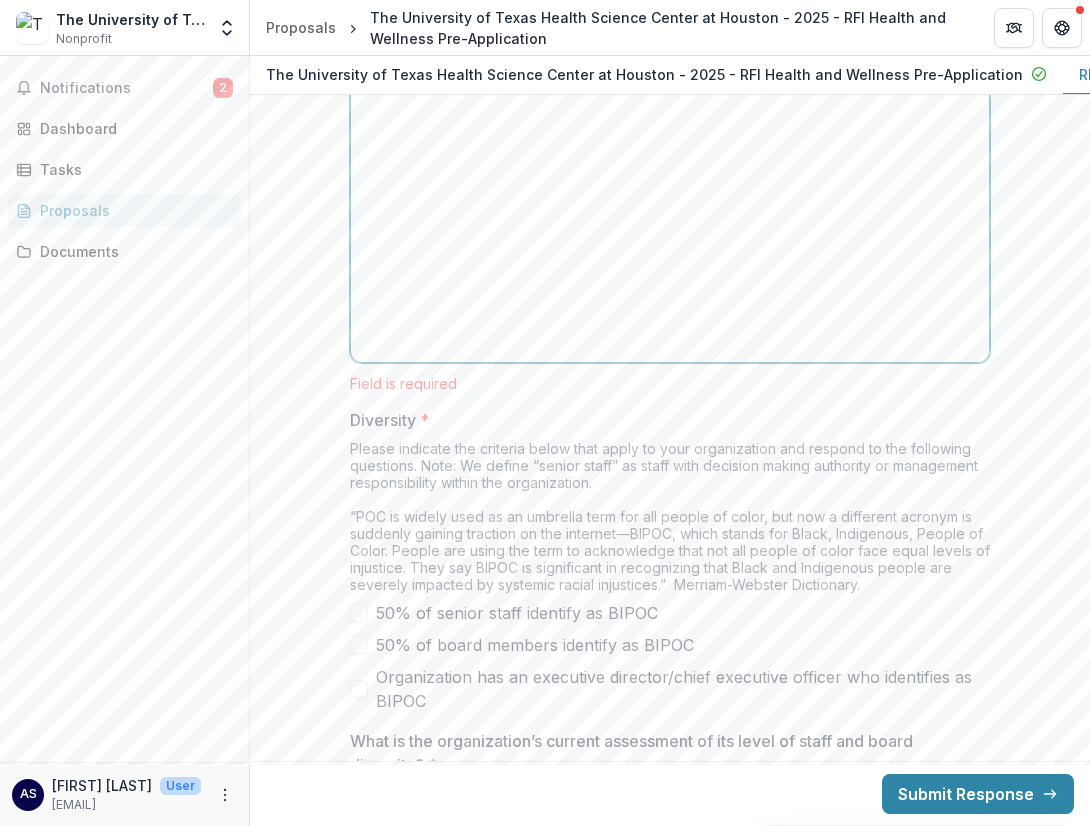 click at bounding box center (670, 204) 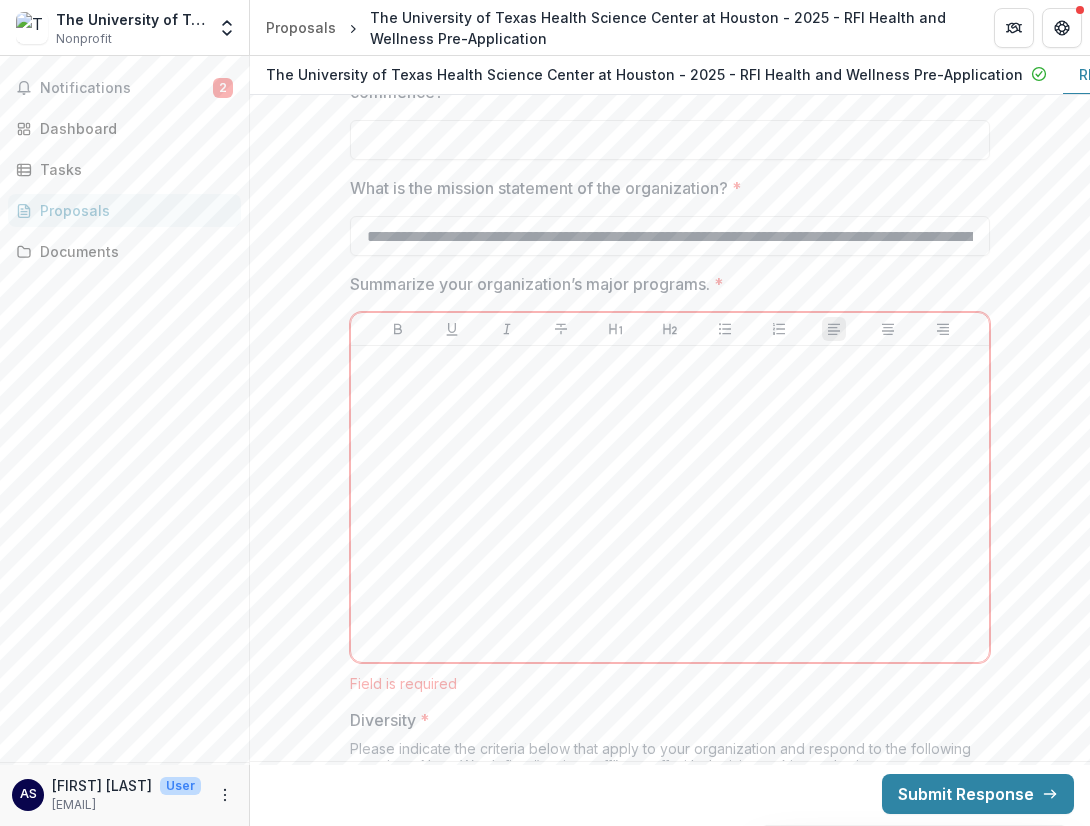 click at bounding box center [670, 504] 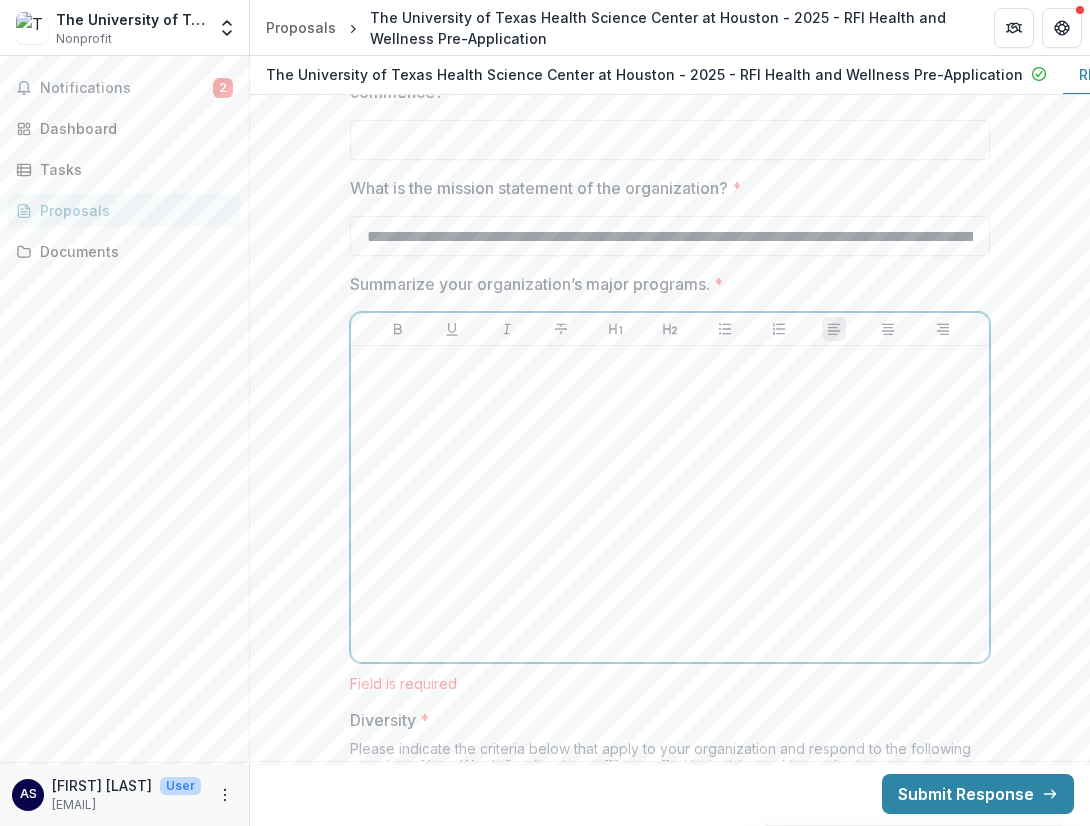 click at bounding box center [670, 504] 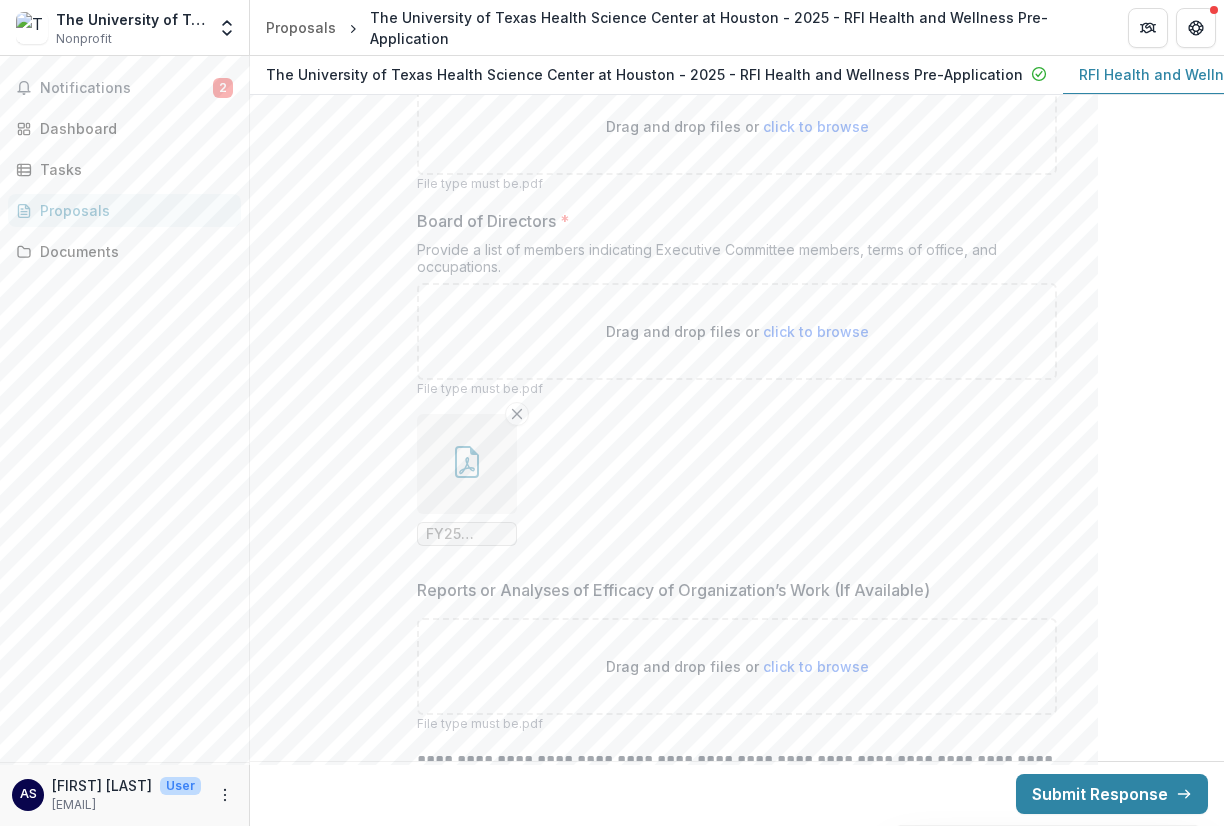 scroll, scrollTop: 14880, scrollLeft: 0, axis: vertical 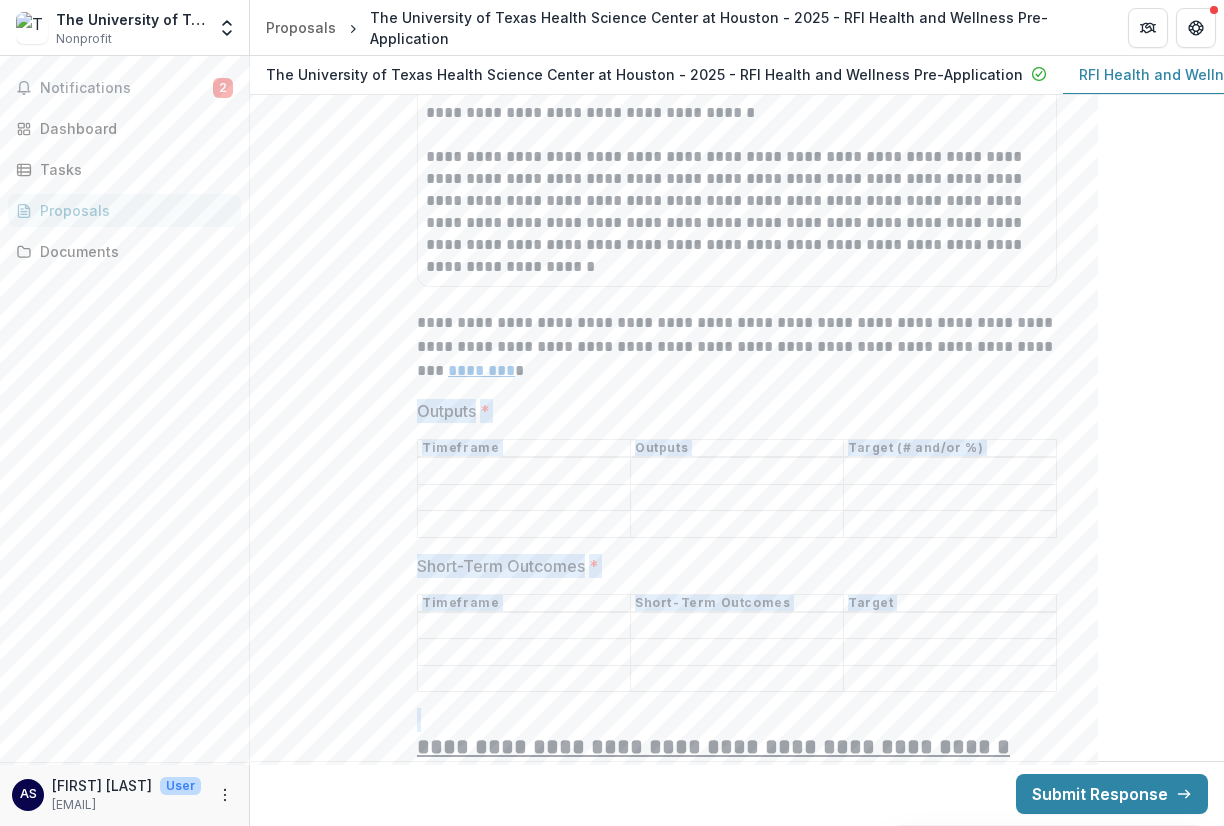 drag, startPoint x: 412, startPoint y: 425, endPoint x: 1026, endPoint y: 716, distance: 679.4682 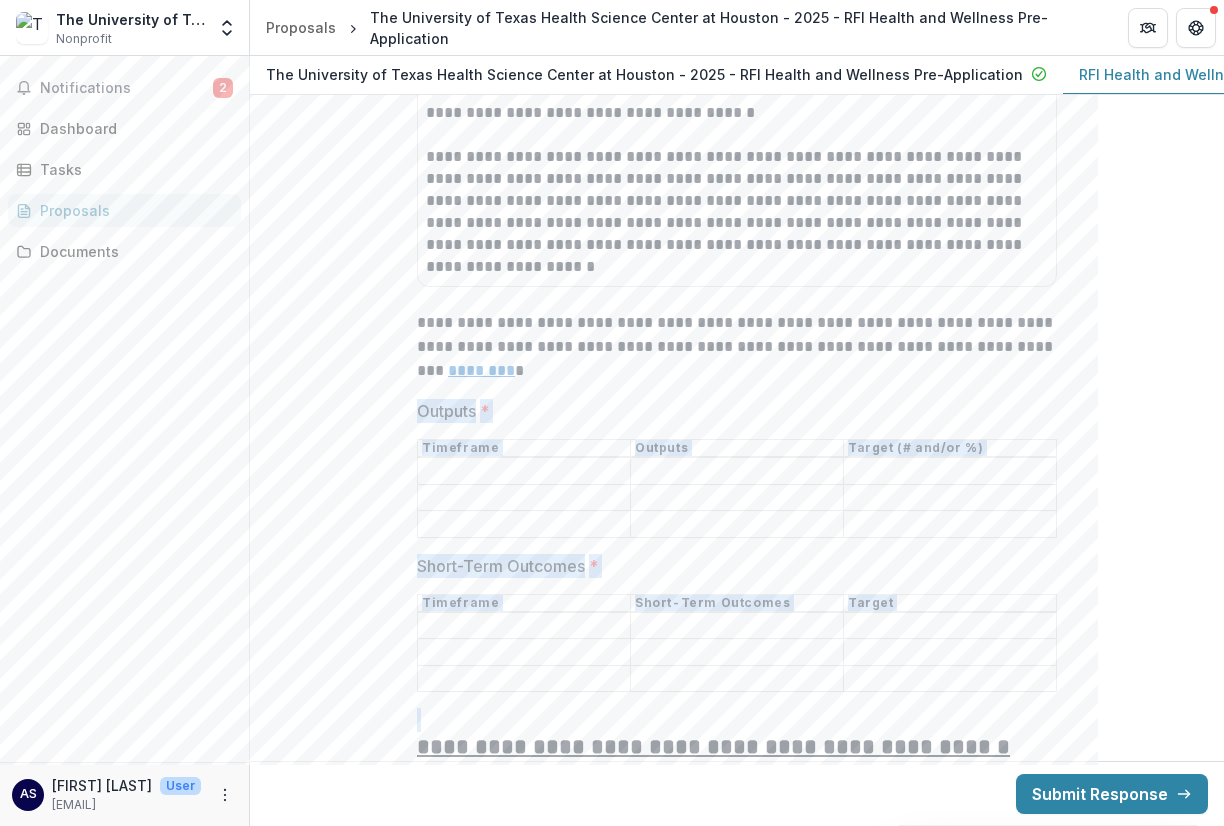 click on "**********" at bounding box center (737, 185) 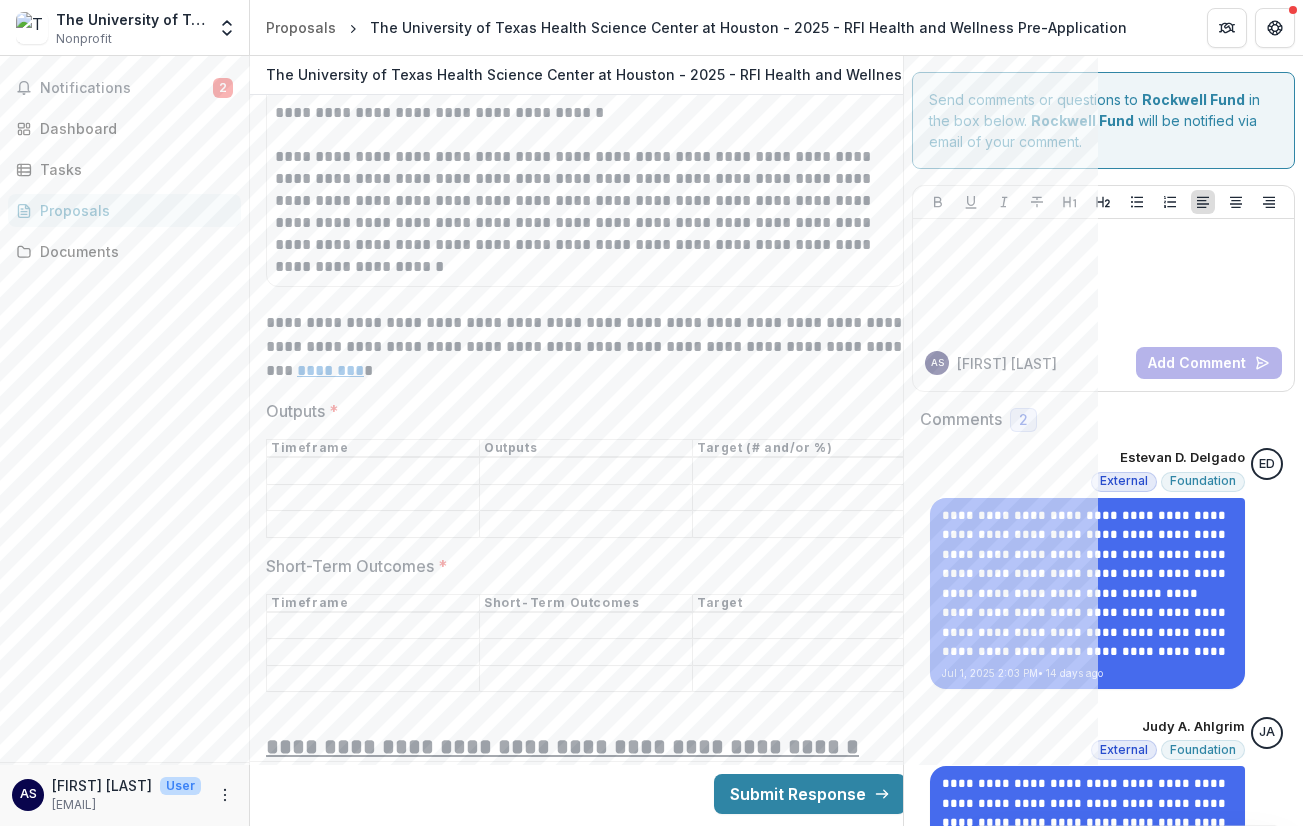 click on "Outputs *" at bounding box center [580, 411] 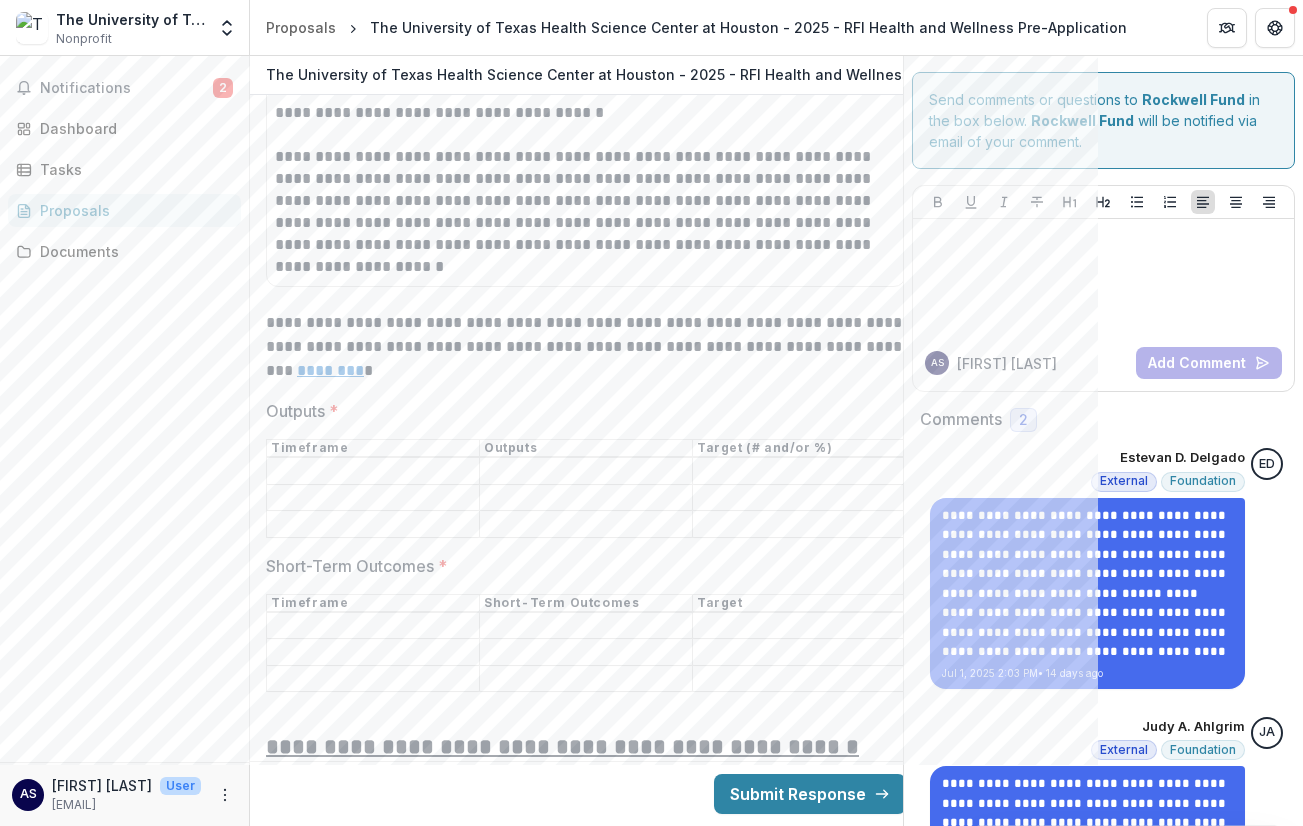 click on "**********" at bounding box center (586, 347) 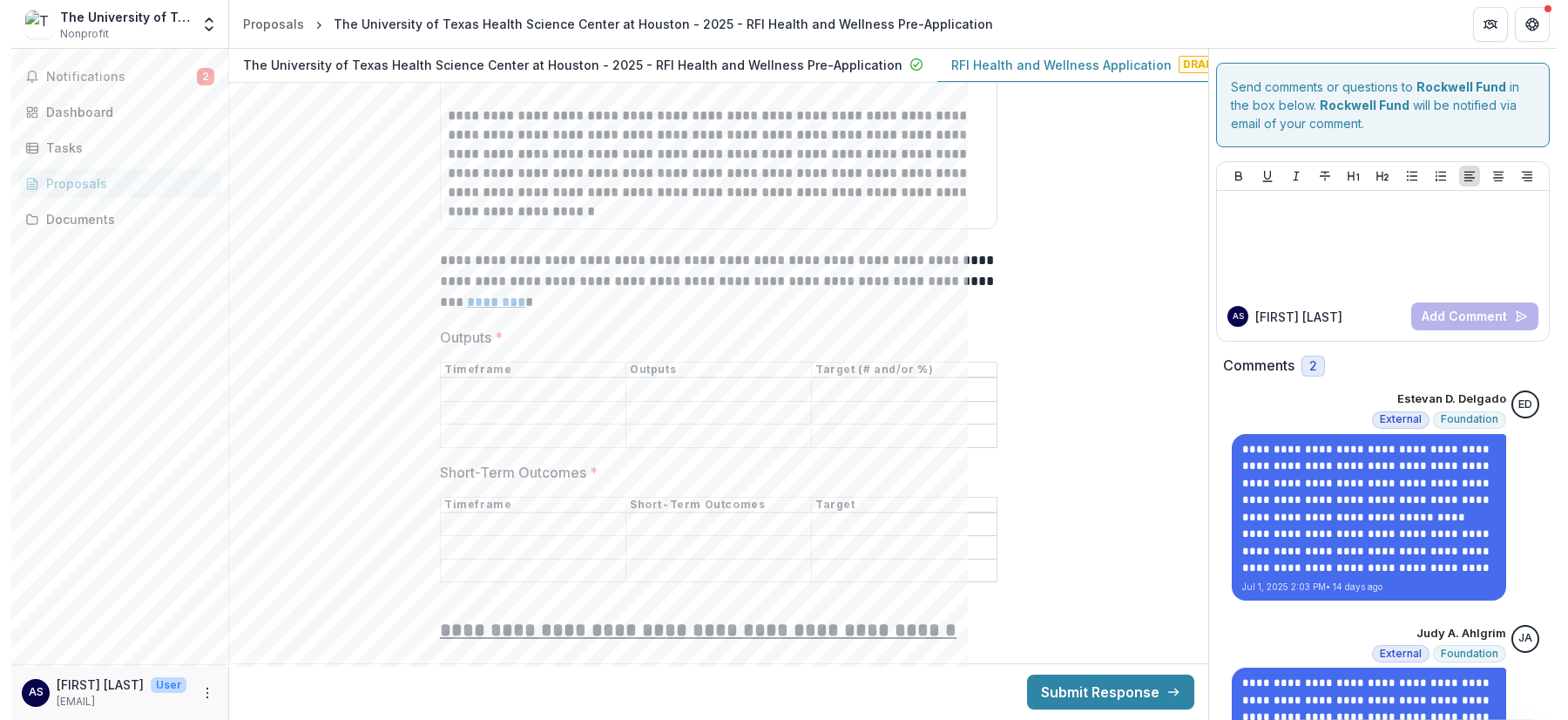 scroll, scrollTop: 6805, scrollLeft: 0, axis: vertical 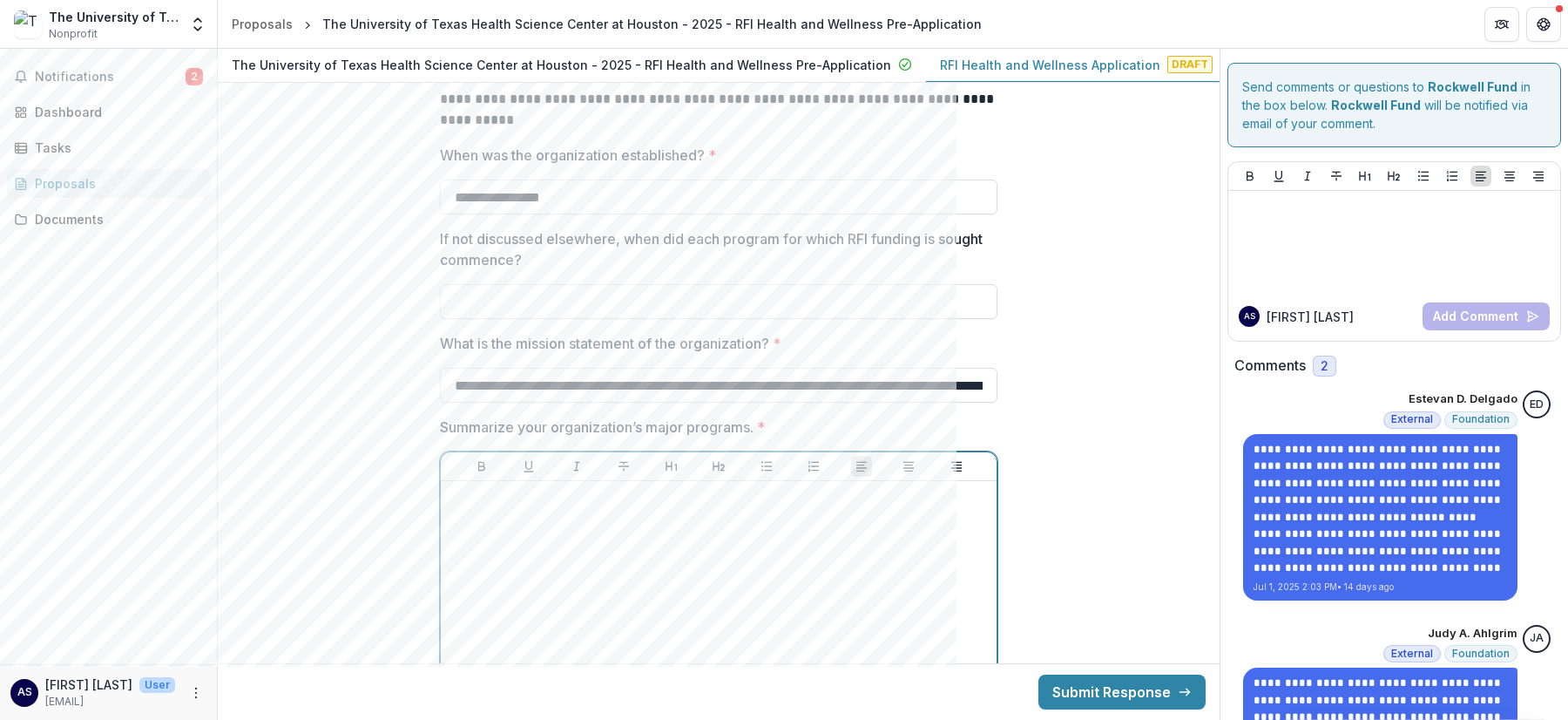 click at bounding box center [719, 498] 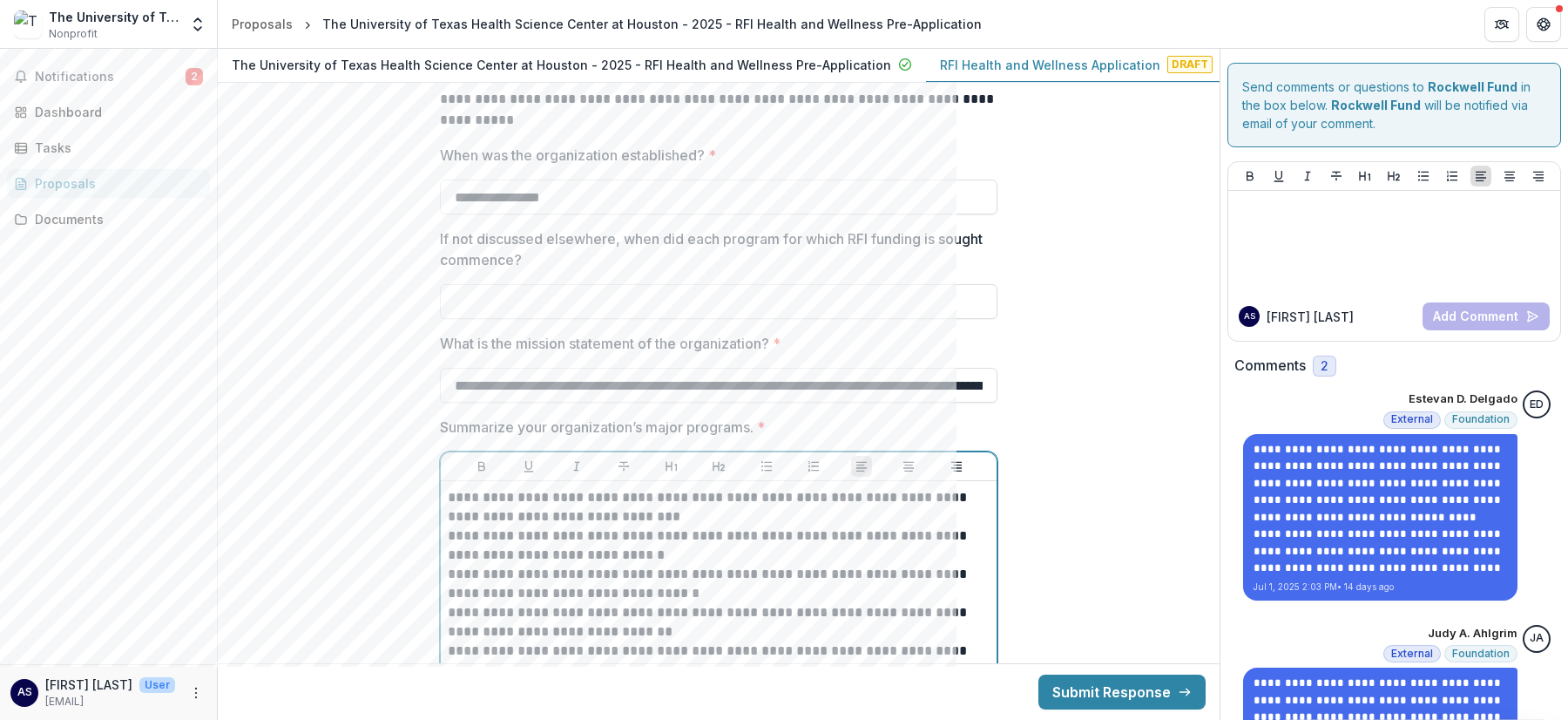 click on "**********" at bounding box center (719, 507) 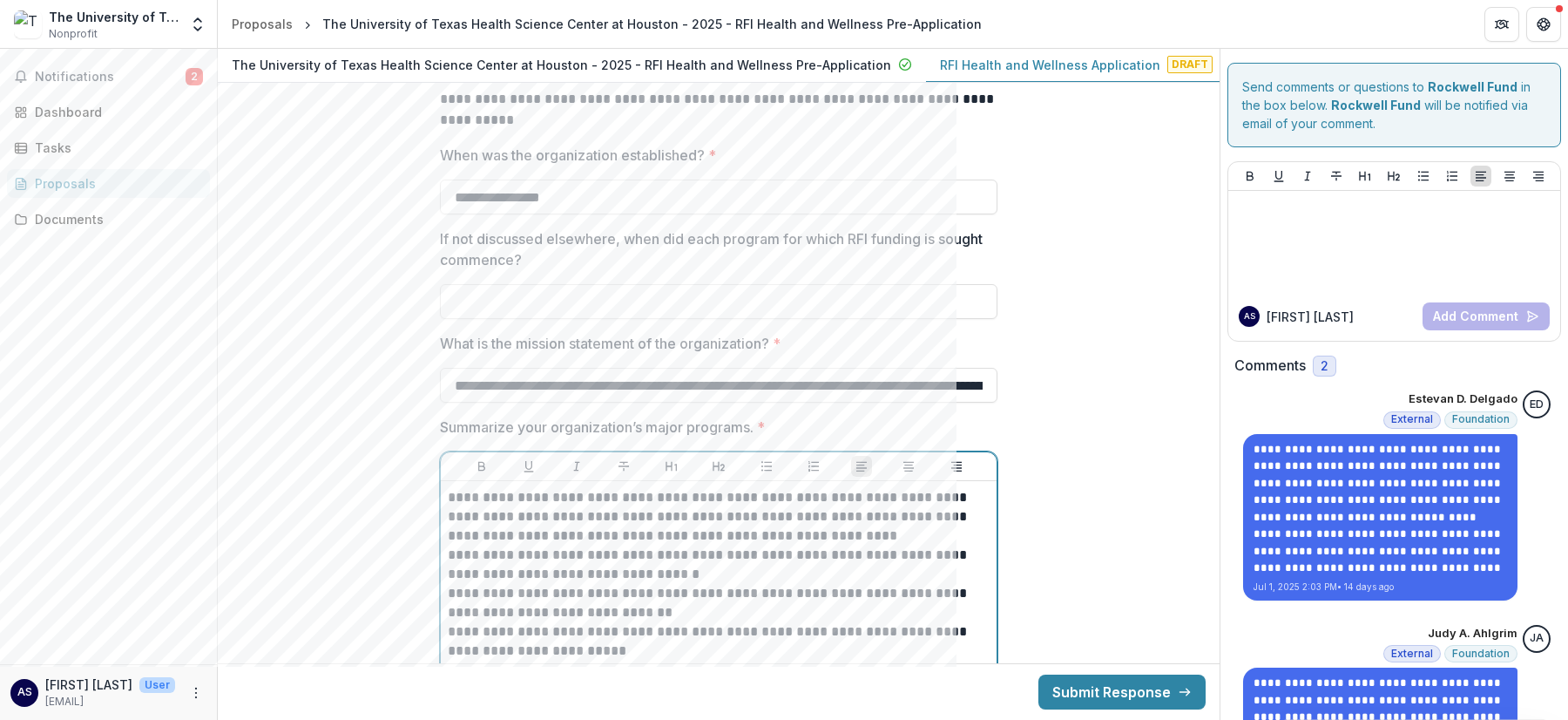 type 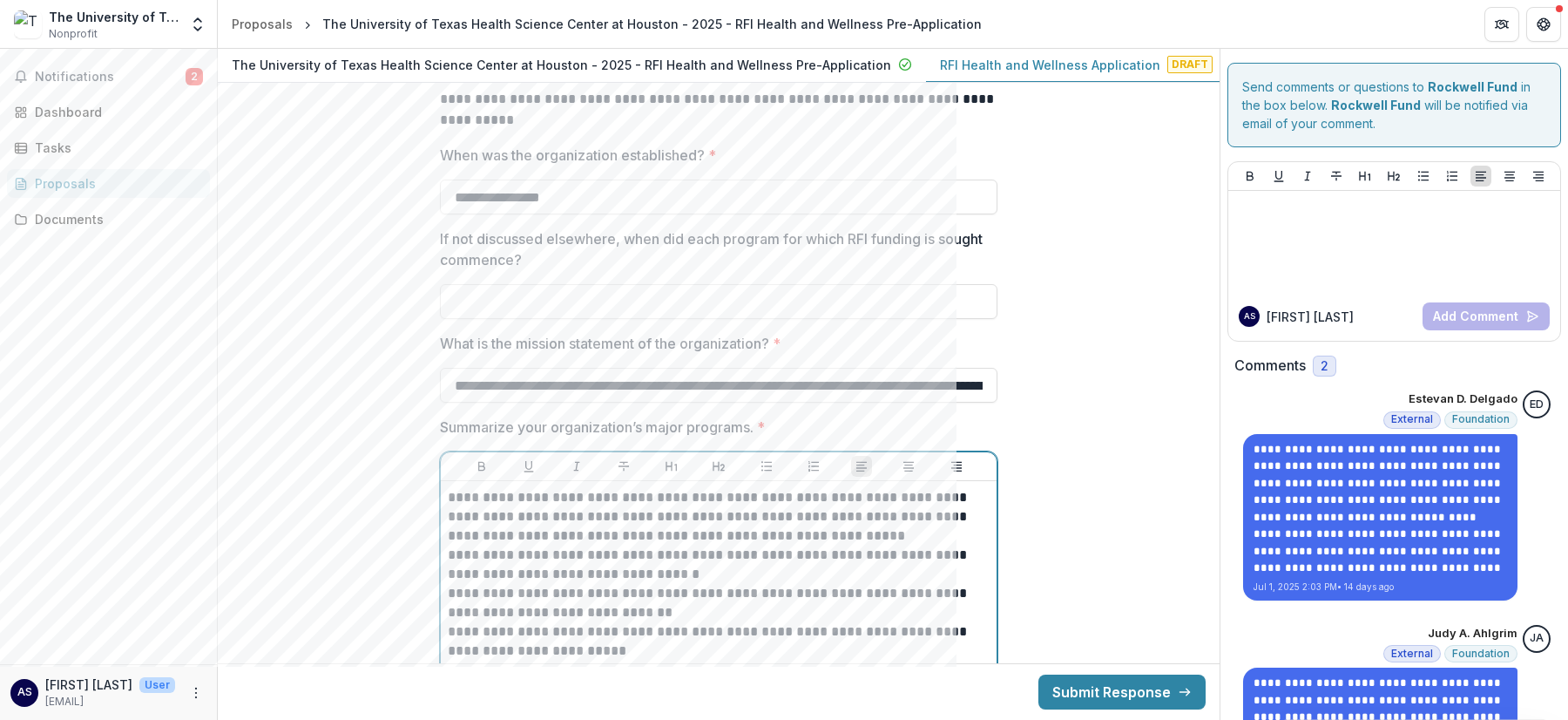 click on "**********" at bounding box center (719, 517) 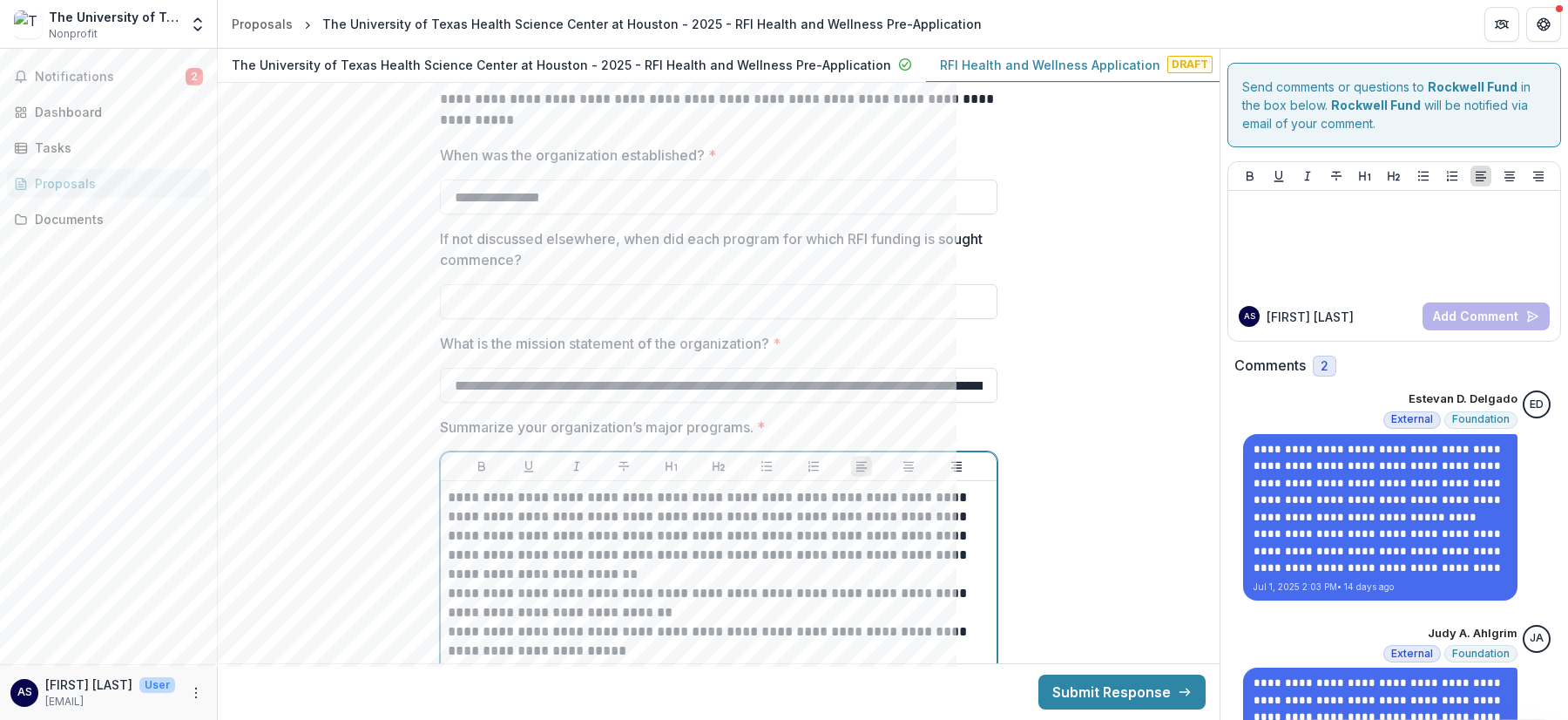click on "**********" at bounding box center (719, 536) 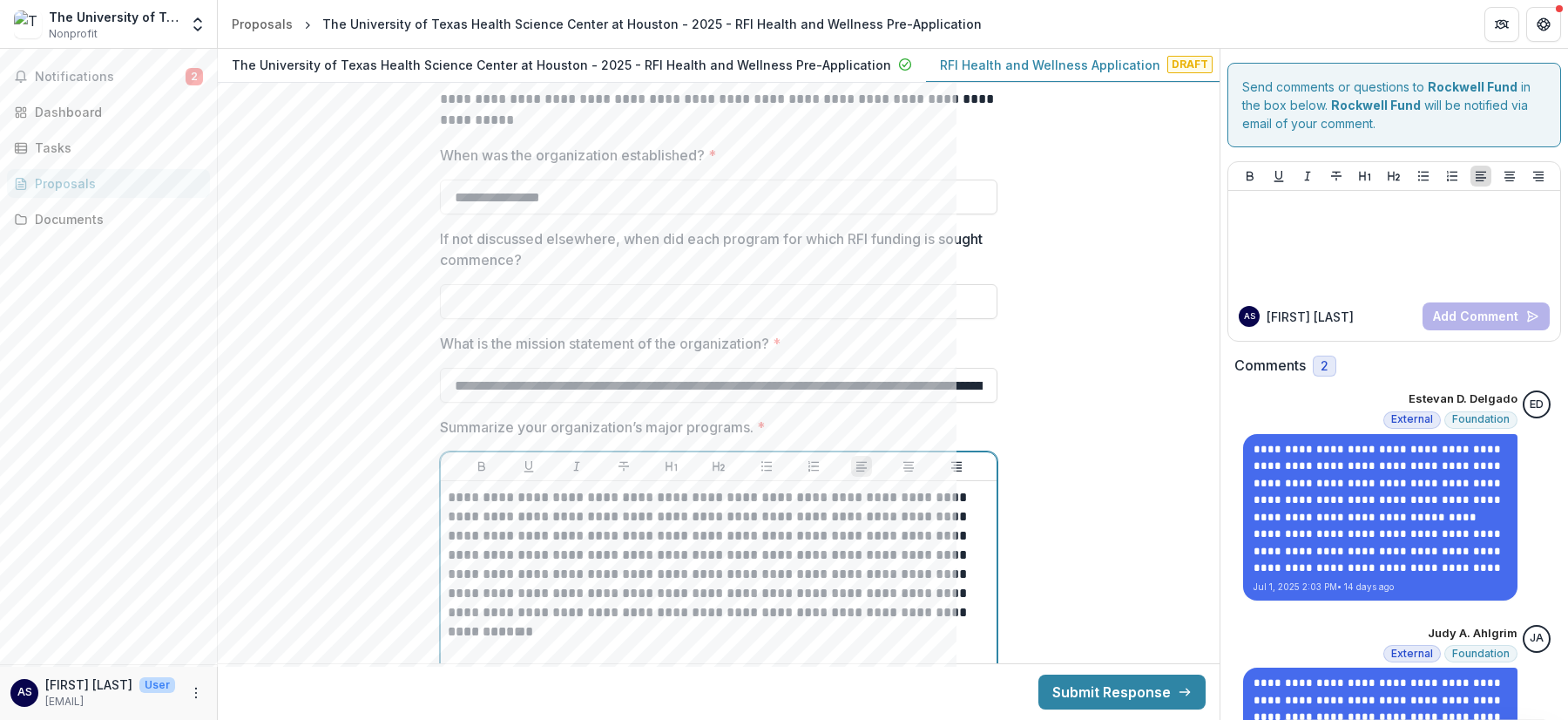 click on "**********" at bounding box center [719, 555] 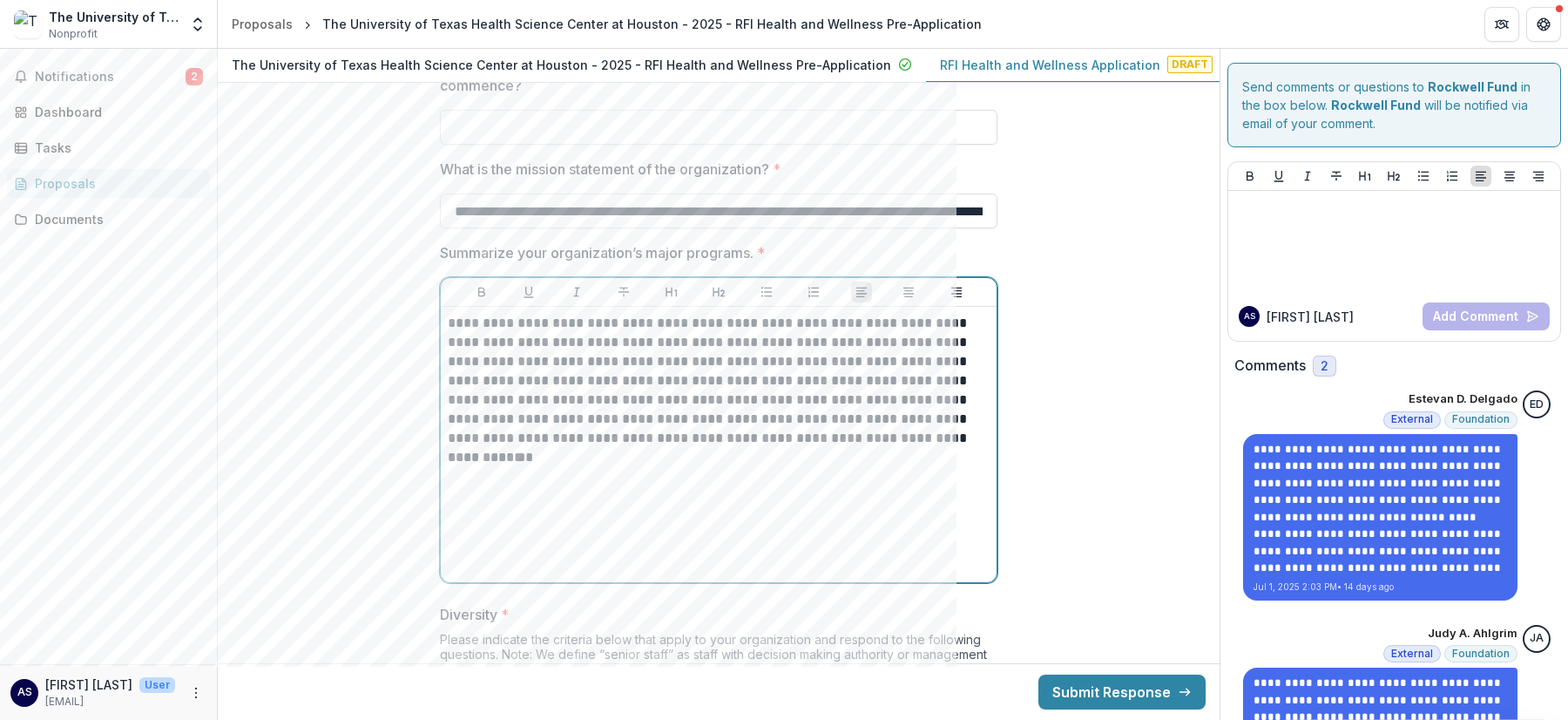 click at bounding box center (719, 477) 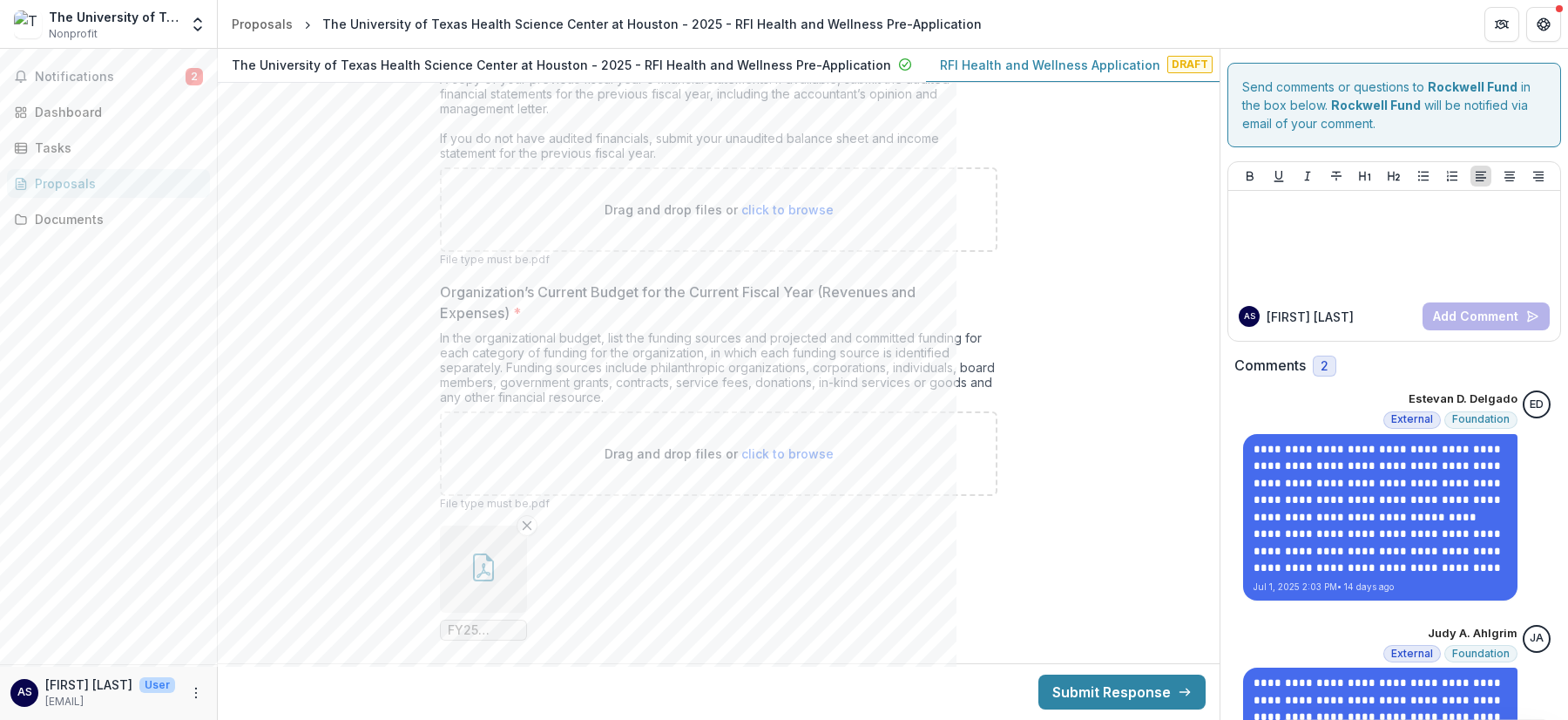 scroll, scrollTop: 12209, scrollLeft: 0, axis: vertical 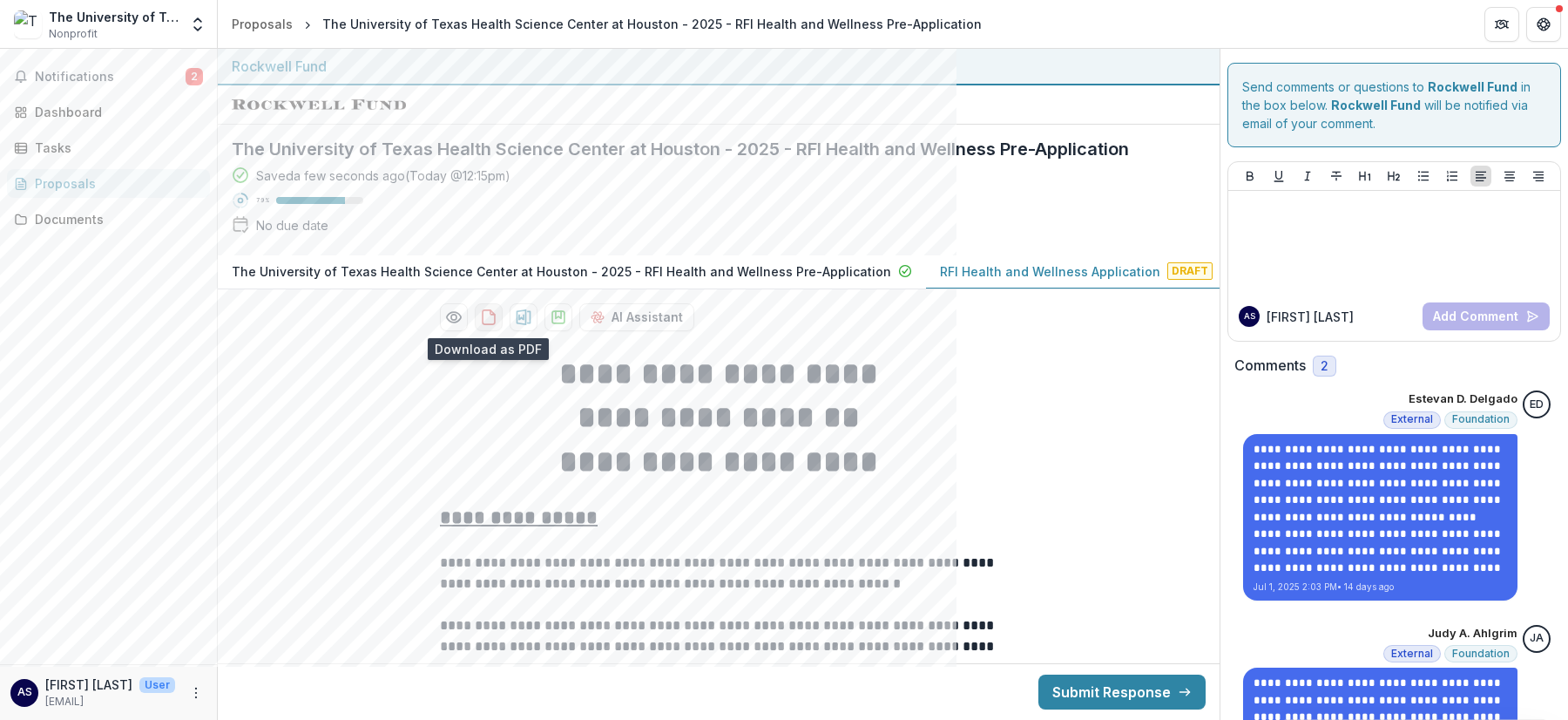 click 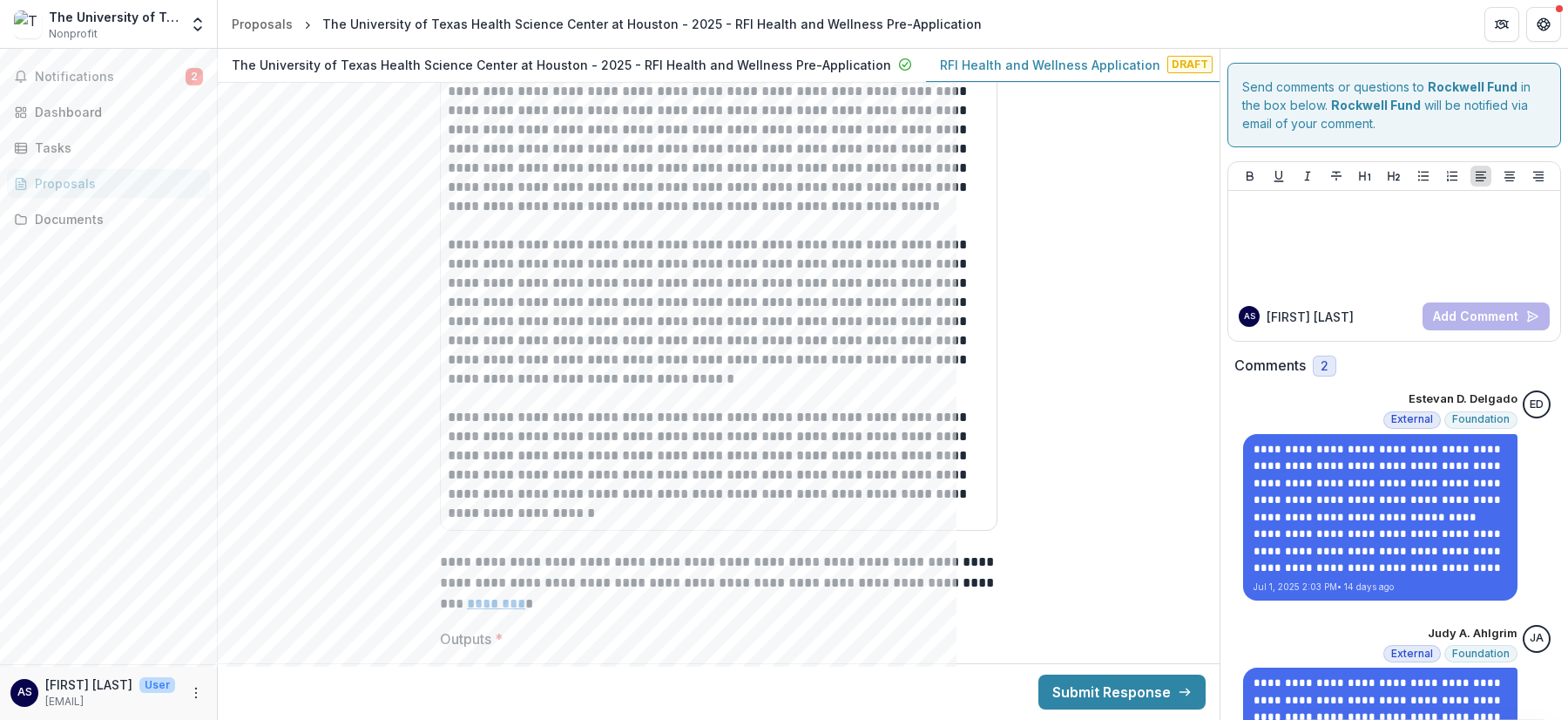 scroll, scrollTop: 6973, scrollLeft: 0, axis: vertical 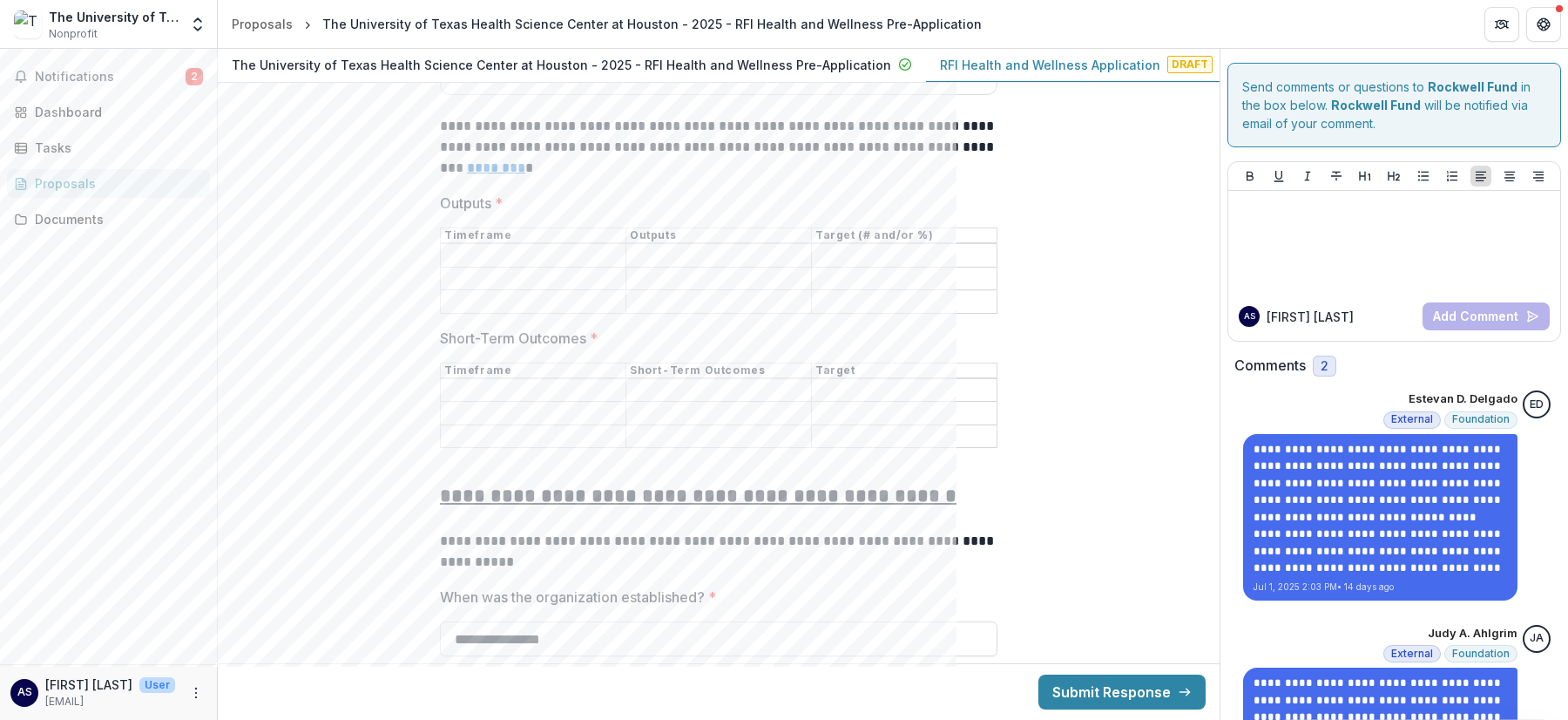 click on "**********" at bounding box center (784, 384) 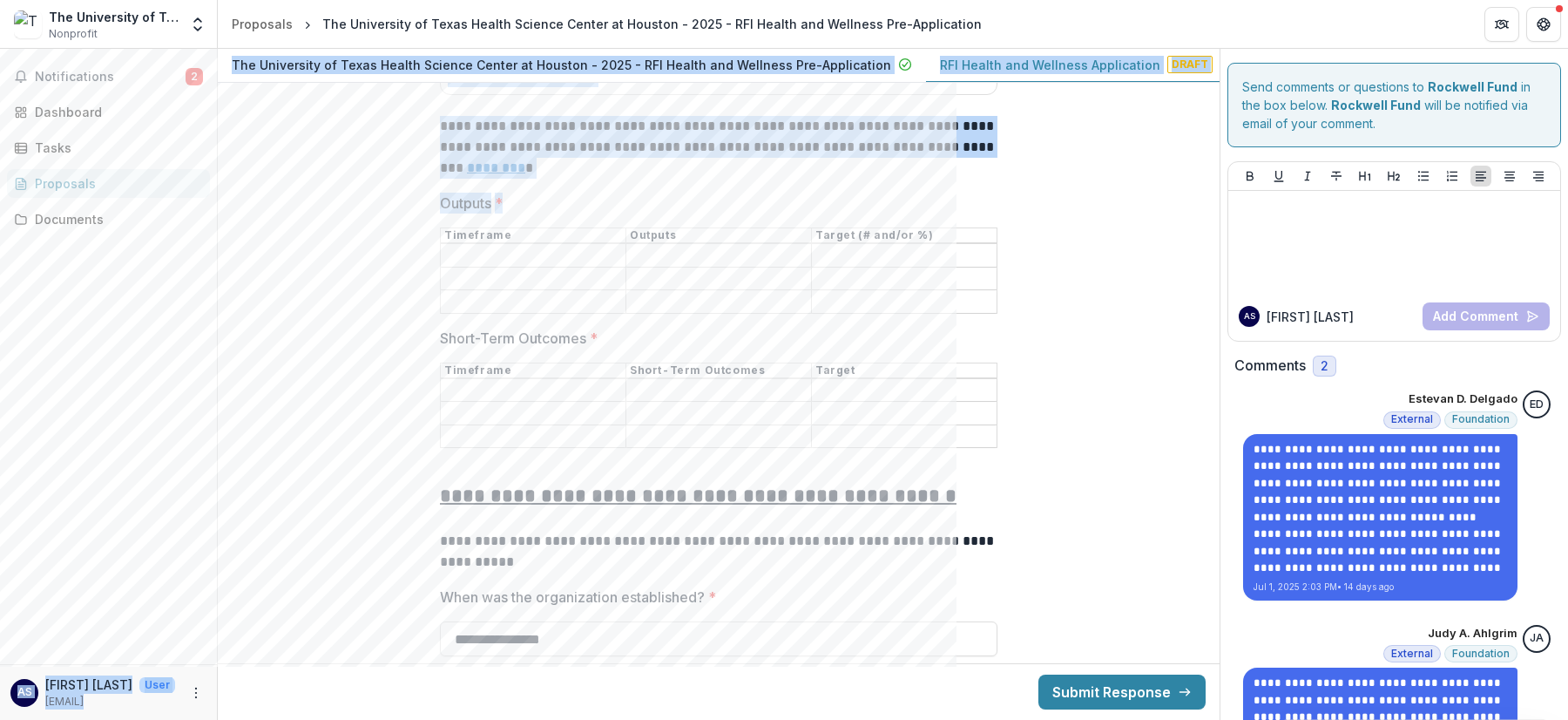 click on "**********" at bounding box center (719, 147) 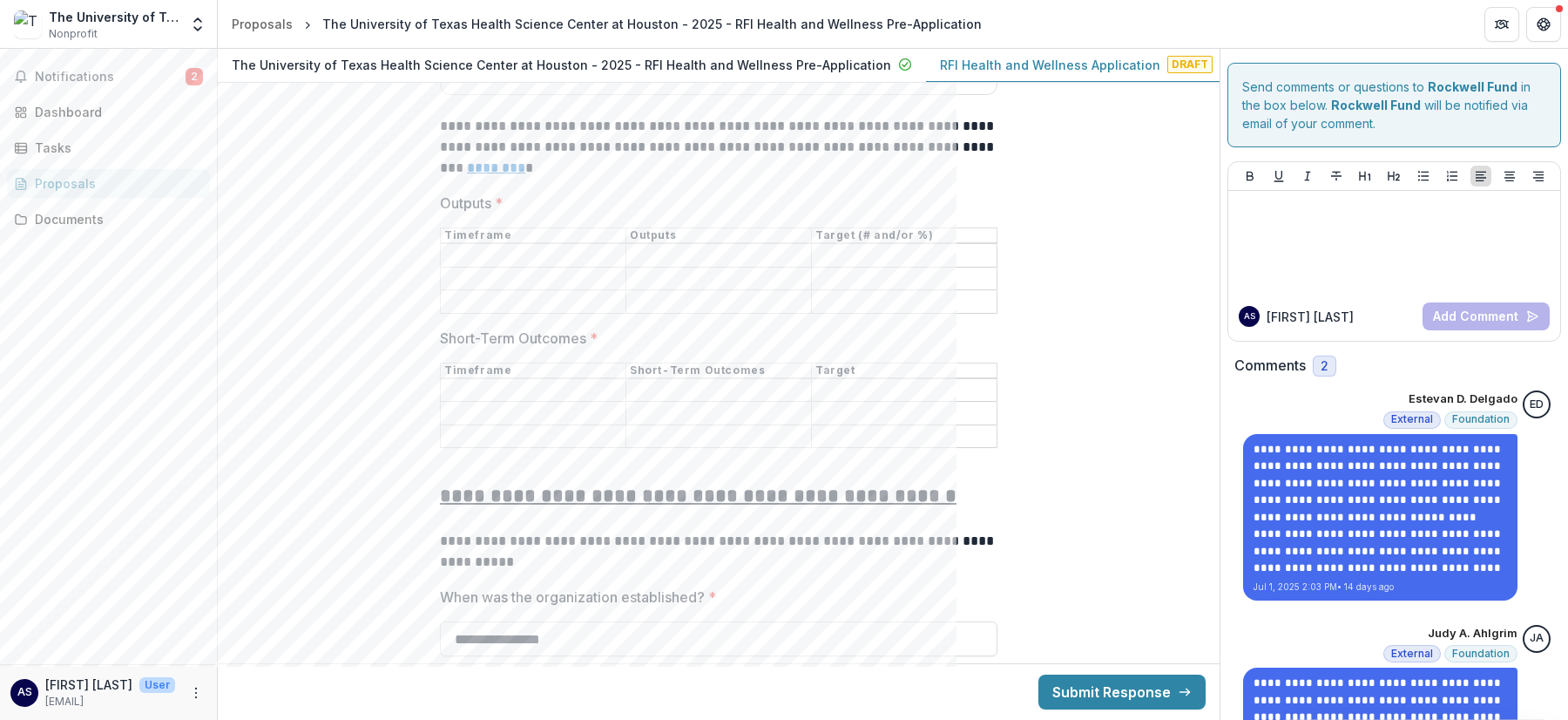 click on "********" at bounding box center (496, 167) 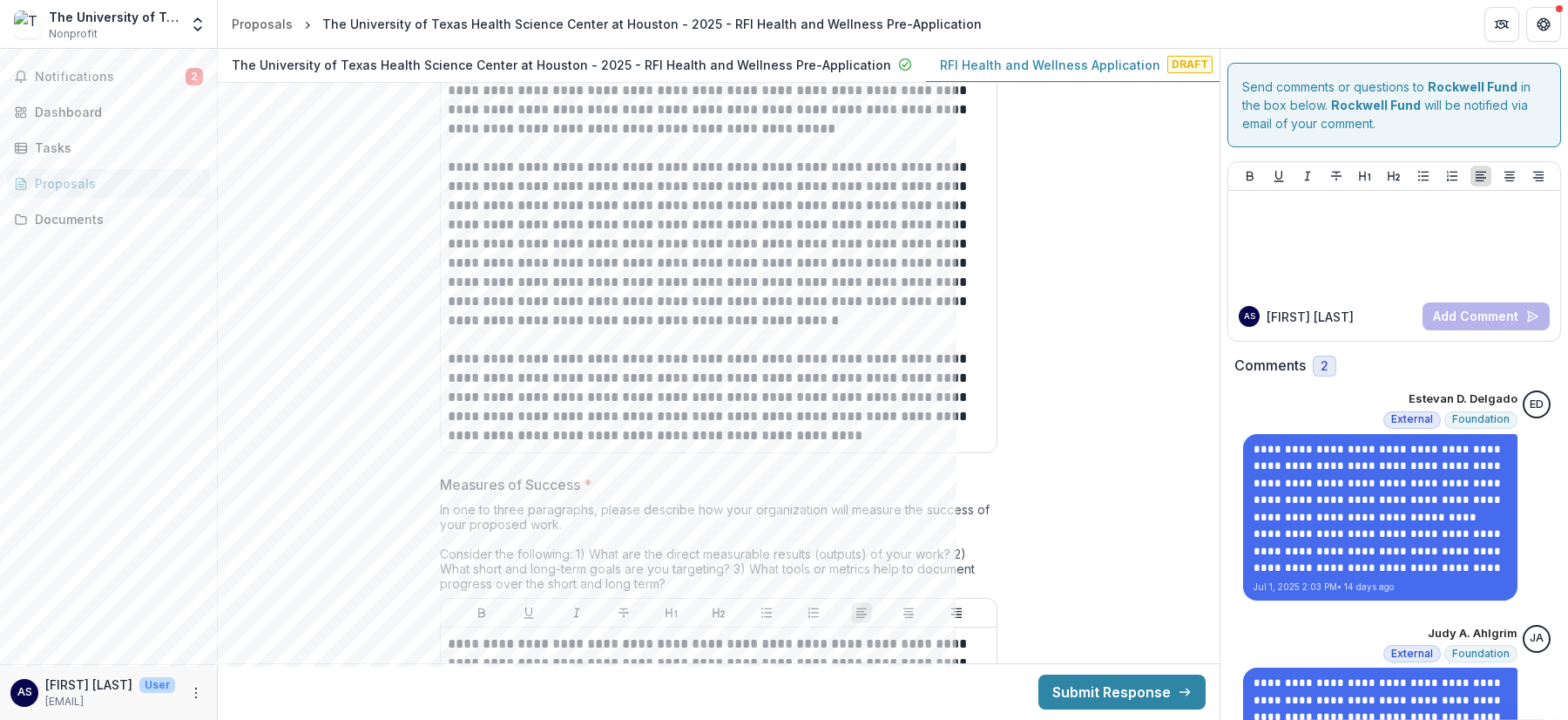 scroll, scrollTop: 5579, scrollLeft: 0, axis: vertical 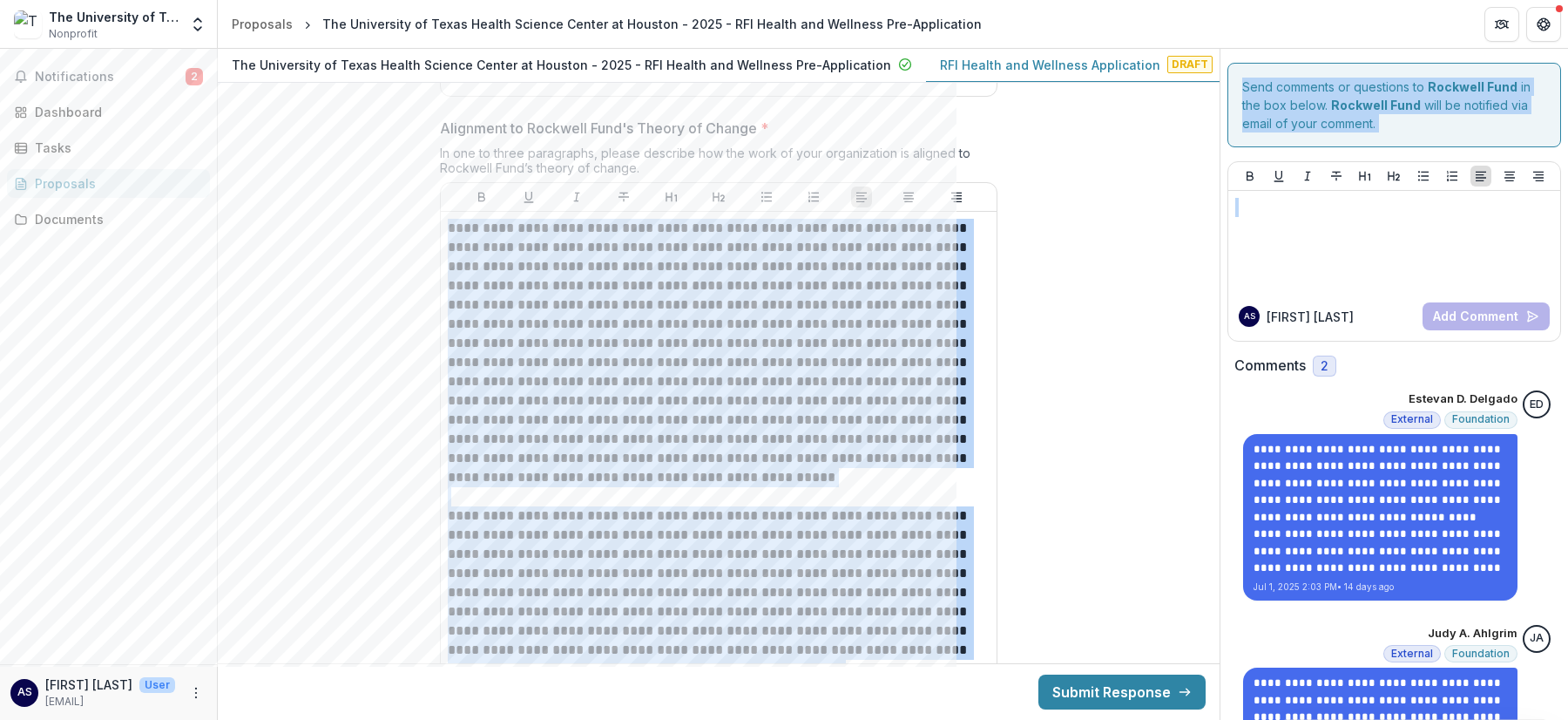drag, startPoint x: 1220, startPoint y: 346, endPoint x: 1213, endPoint y: 179, distance: 167.1466 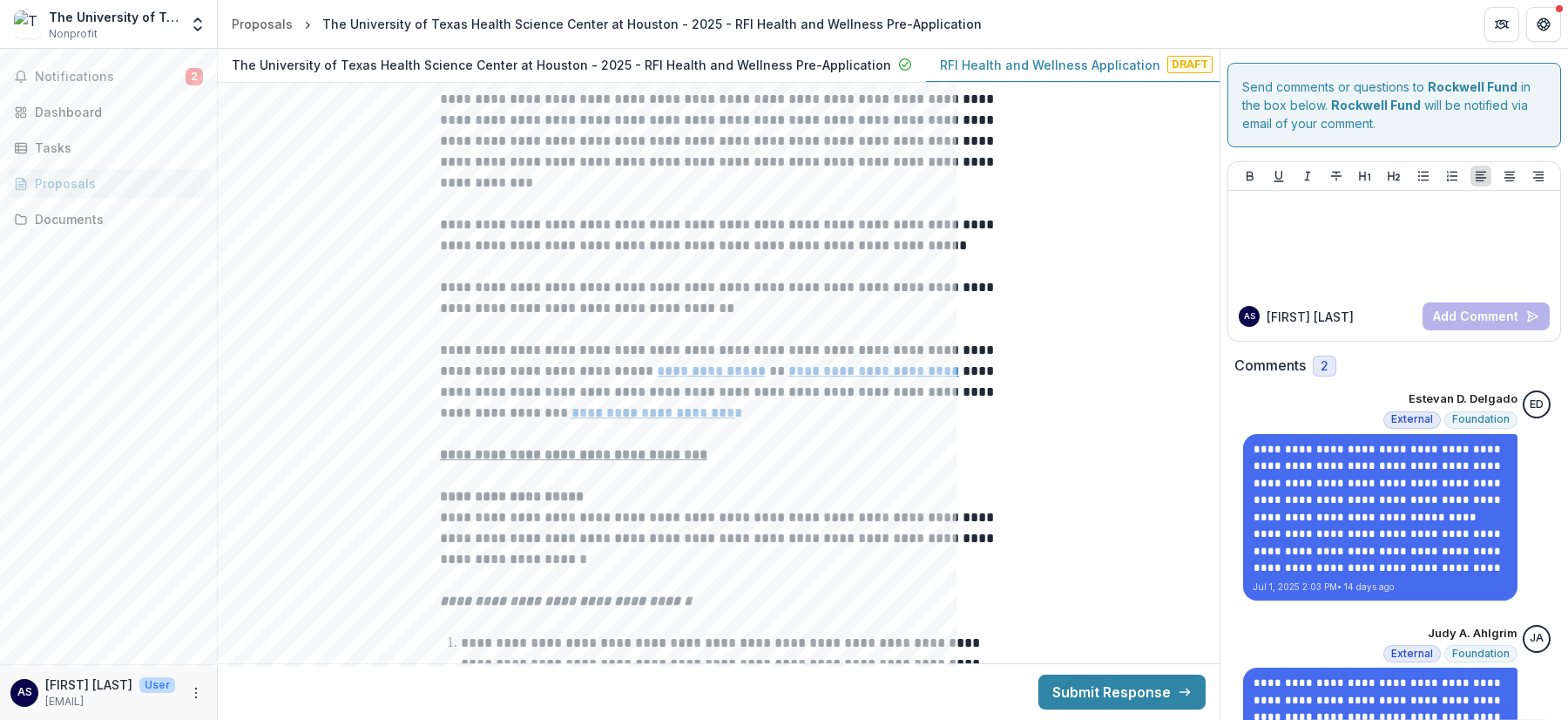 scroll, scrollTop: 0, scrollLeft: 0, axis: both 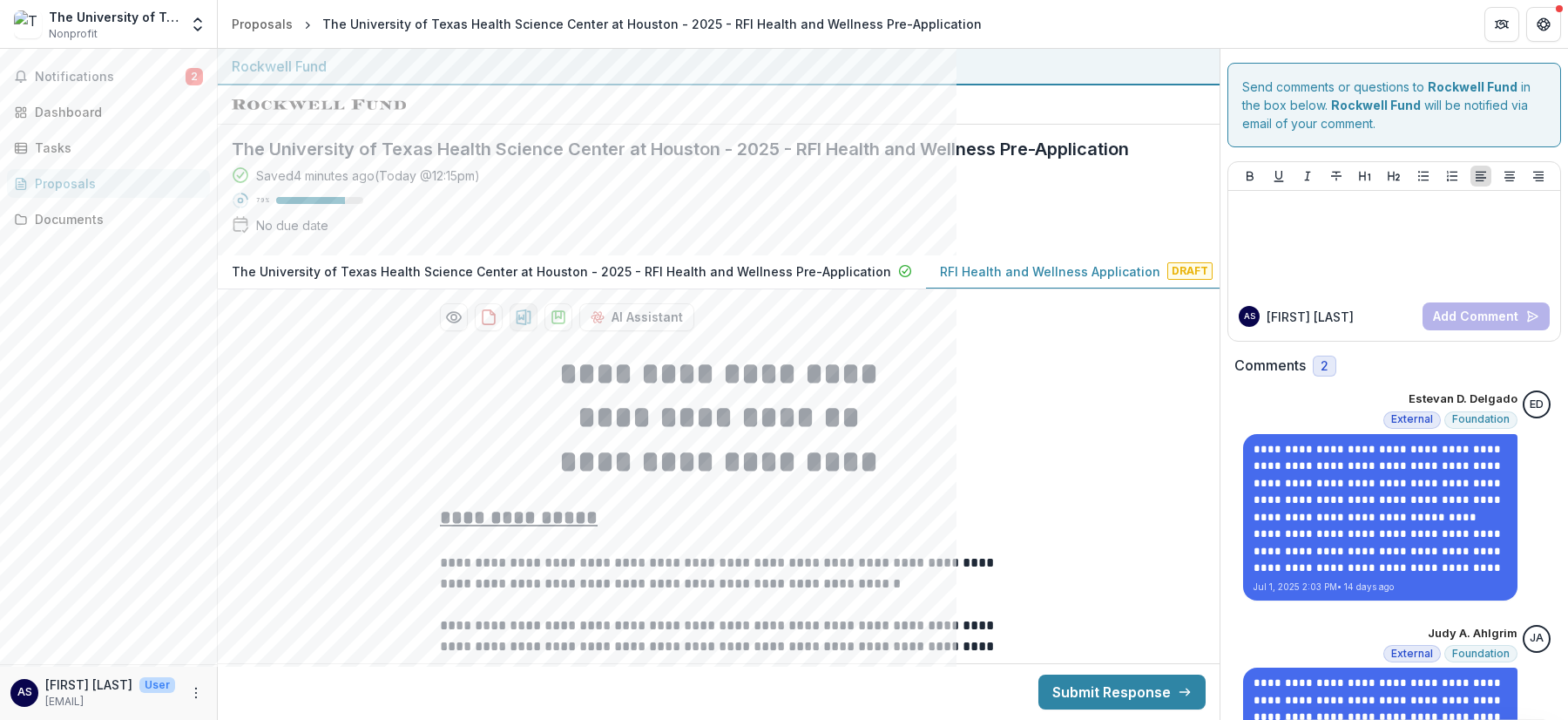 click 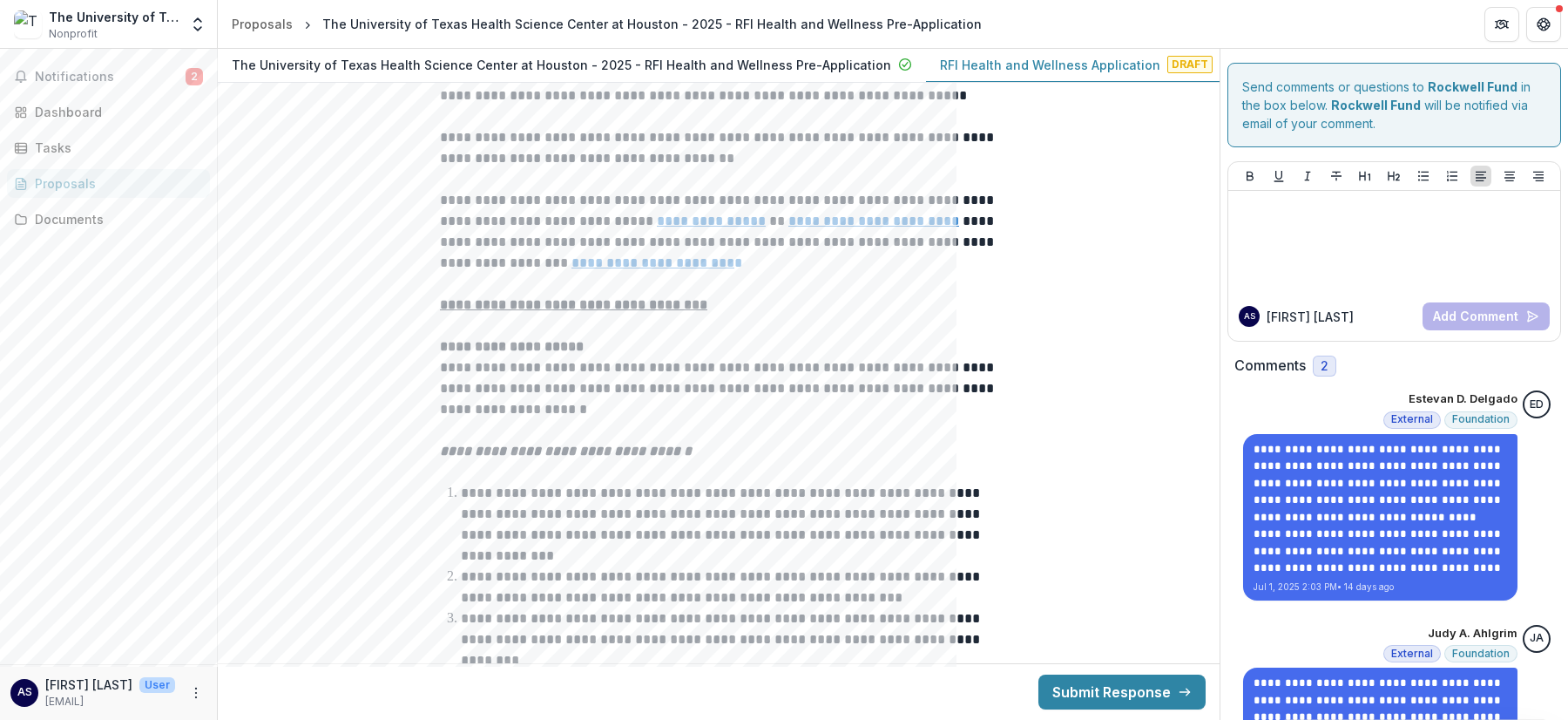 scroll, scrollTop: 1133, scrollLeft: 0, axis: vertical 